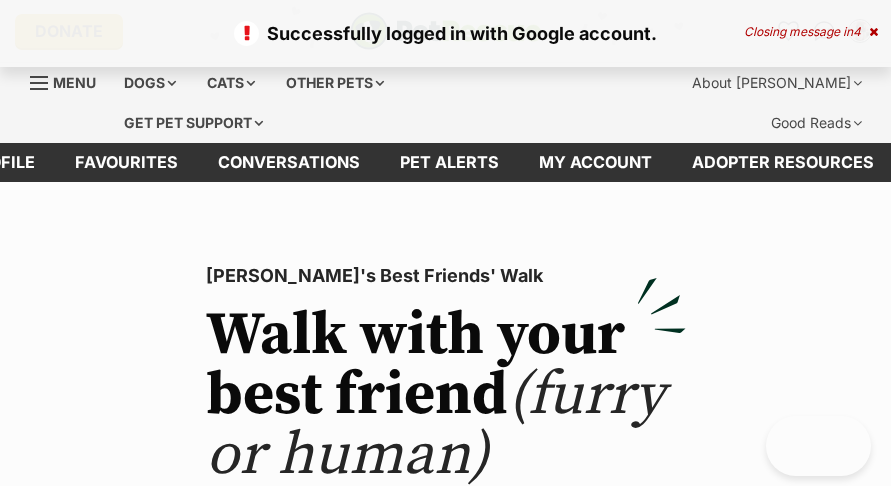 scroll, scrollTop: 0, scrollLeft: 0, axis: both 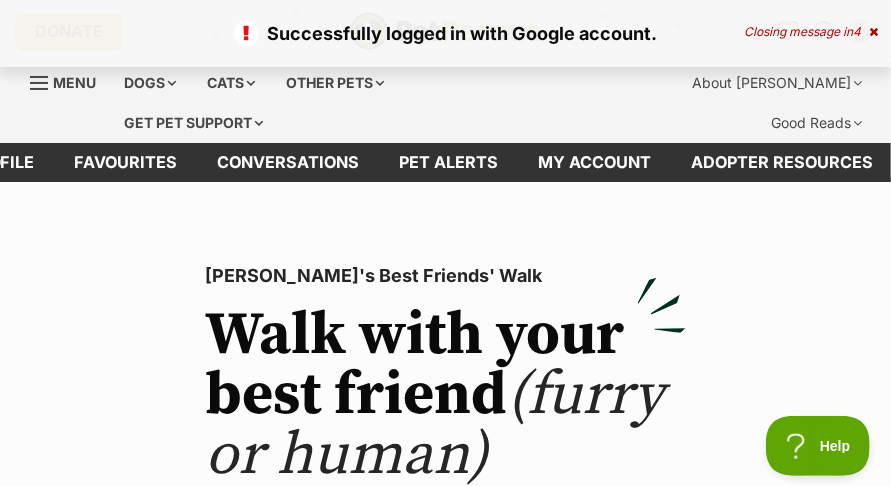 click on "Dogs" at bounding box center [150, 83] 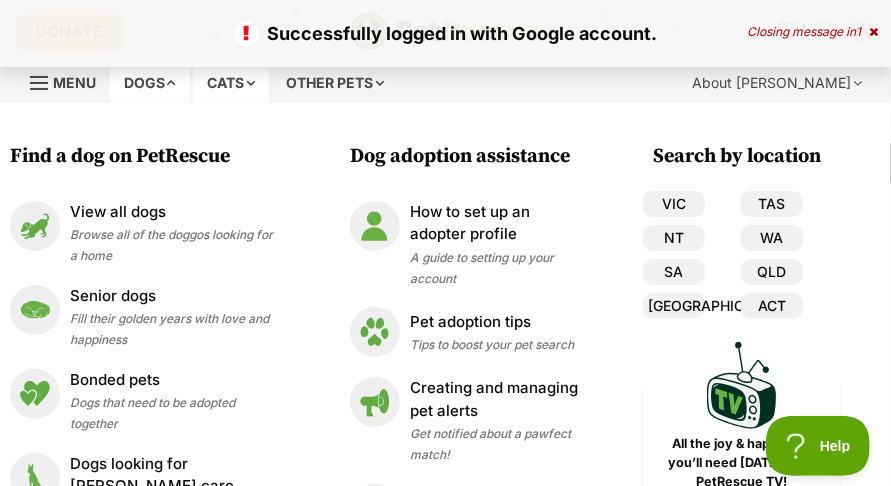 scroll, scrollTop: 0, scrollLeft: 0, axis: both 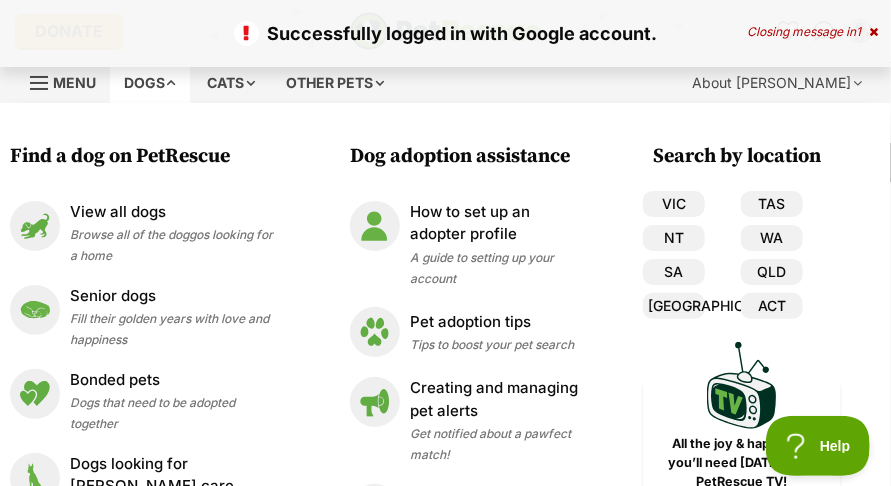 click on "Dogs" at bounding box center [150, 83] 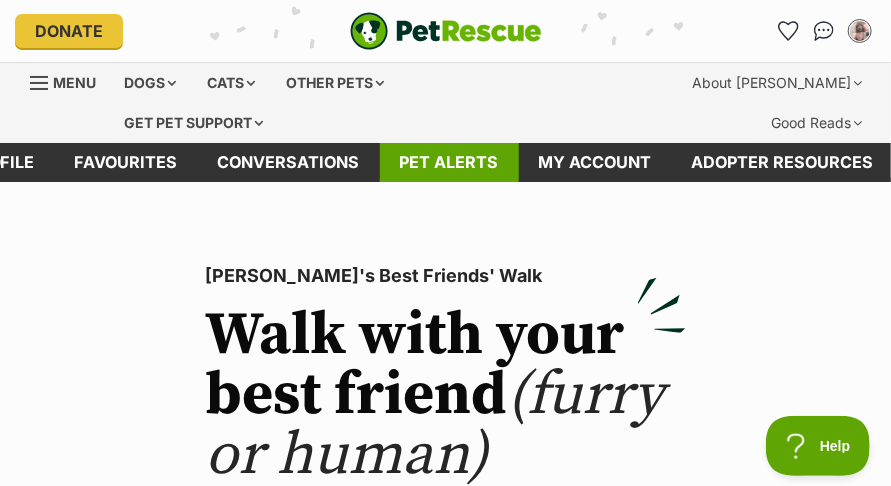 click on "Pet alerts" at bounding box center [449, 162] 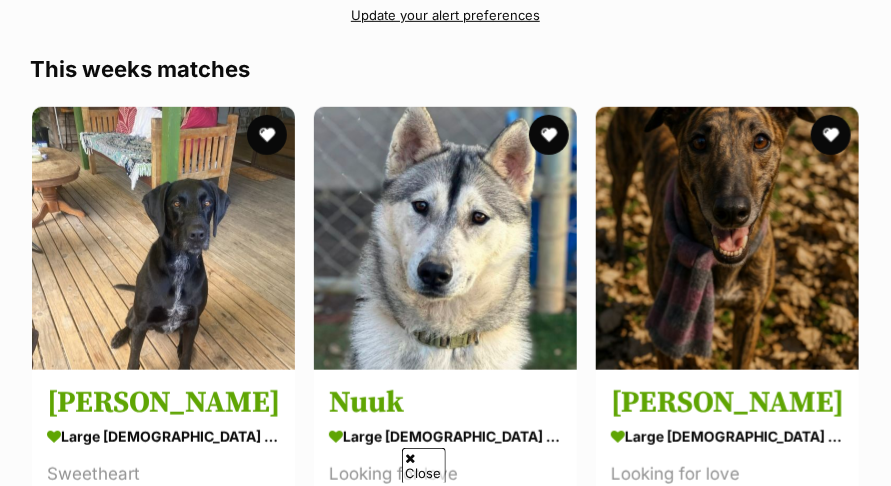 scroll, scrollTop: 350, scrollLeft: 0, axis: vertical 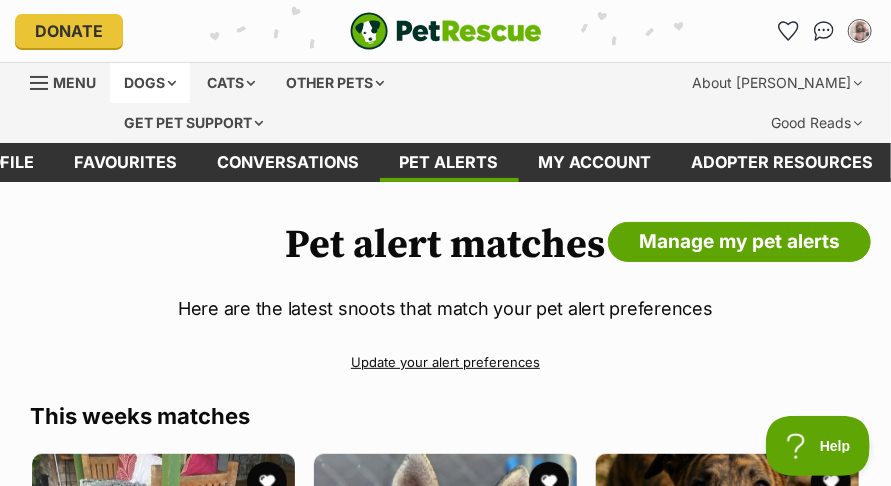 click on "Dogs" at bounding box center (150, 83) 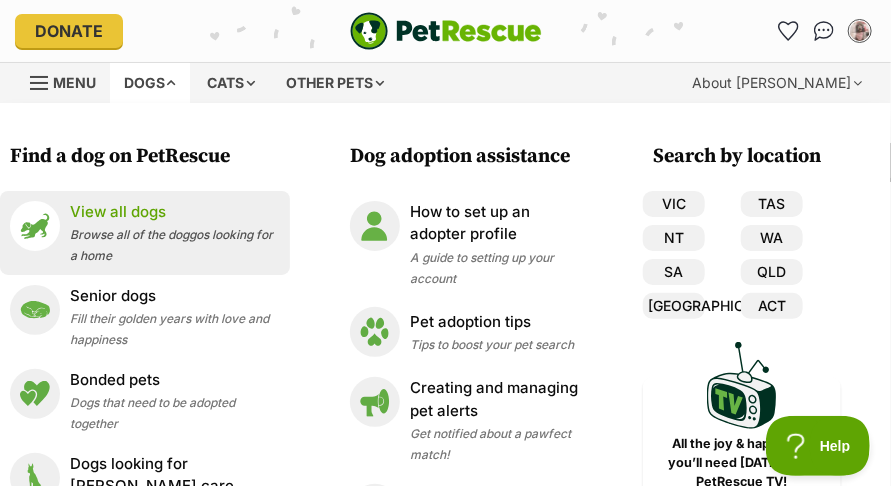 click on "View all dogs" at bounding box center [175, 212] 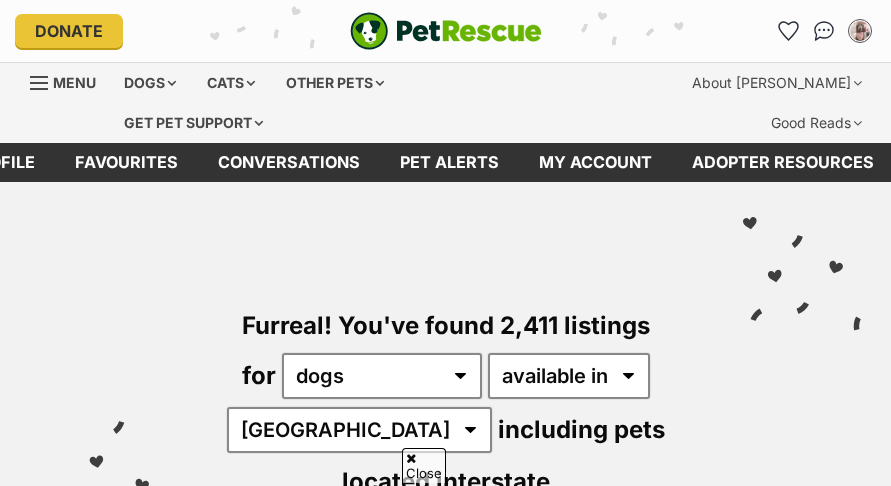 scroll, scrollTop: 387, scrollLeft: 0, axis: vertical 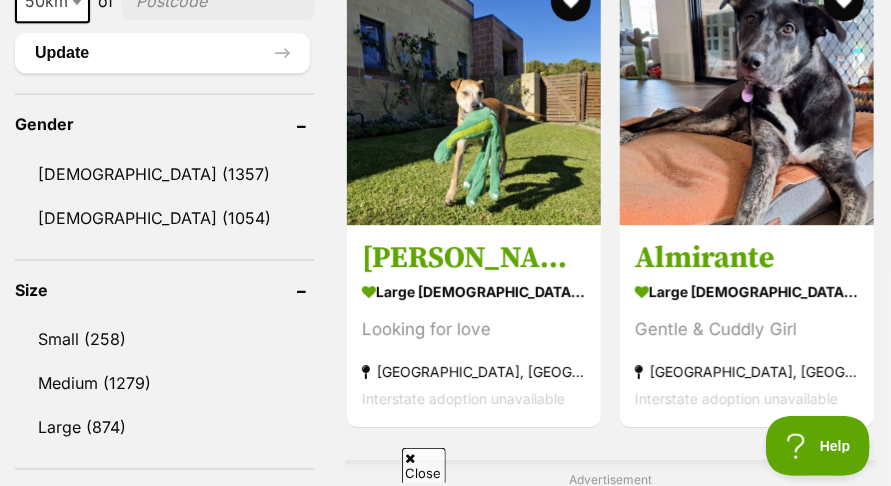 click at bounding box center [218, 1] 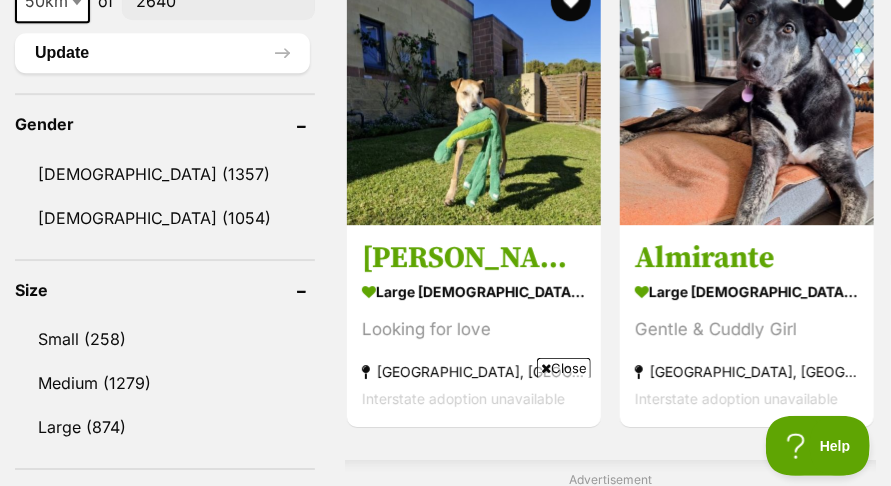 type on "2640" 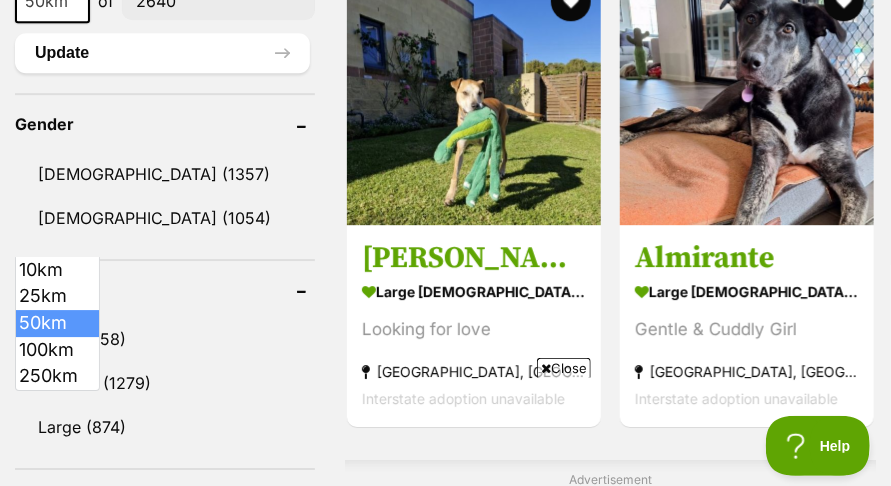 scroll, scrollTop: 0, scrollLeft: 0, axis: both 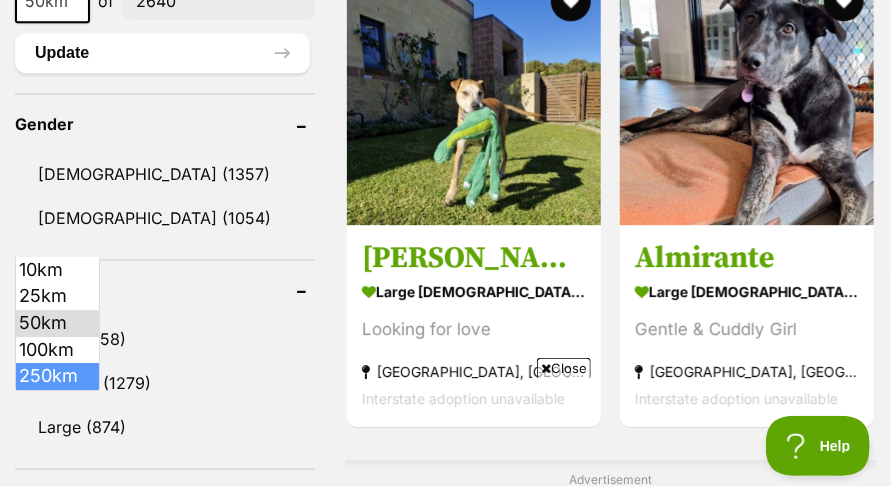 select on "250" 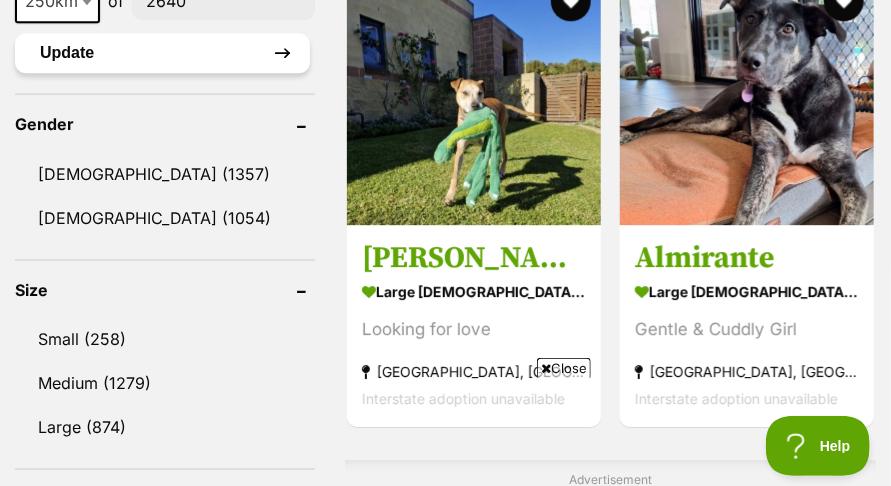 click on "Update" at bounding box center (162, 53) 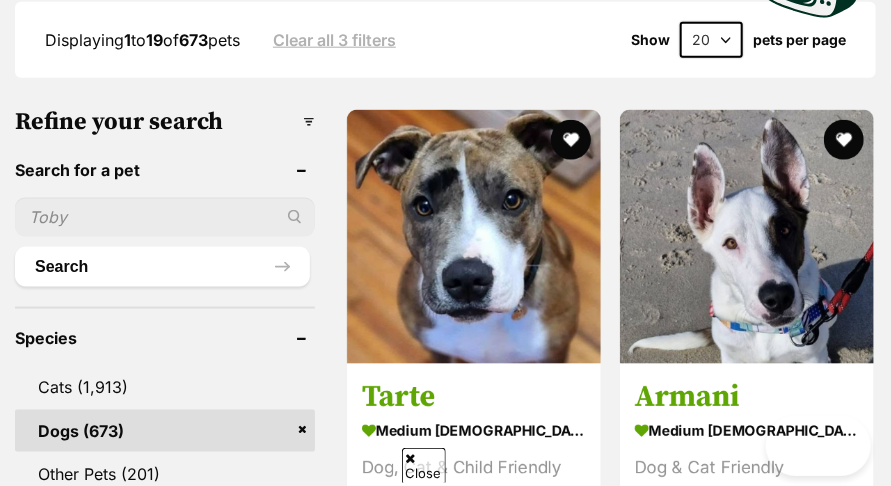 scroll, scrollTop: 880, scrollLeft: 0, axis: vertical 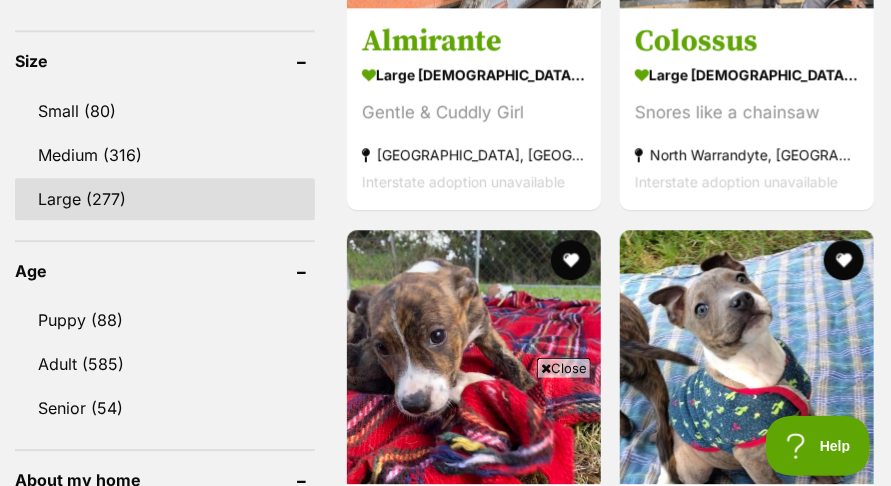 click on "Large (277)" at bounding box center [165, 199] 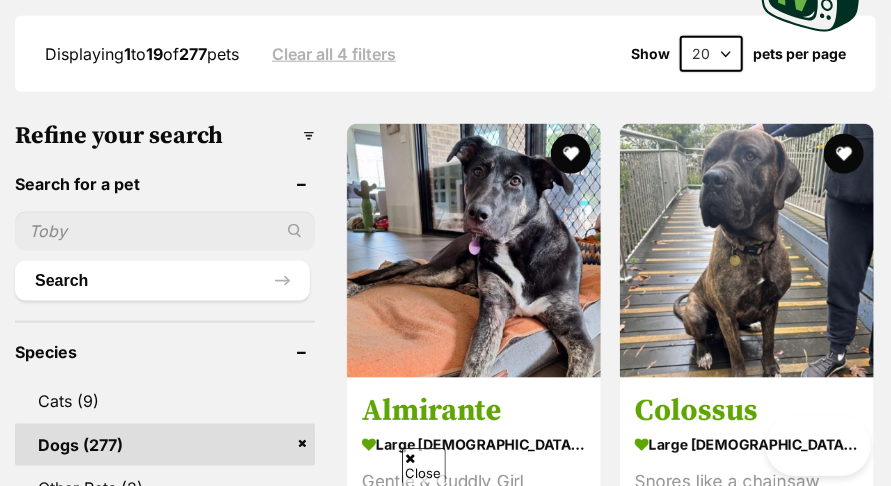 scroll, scrollTop: 959, scrollLeft: 0, axis: vertical 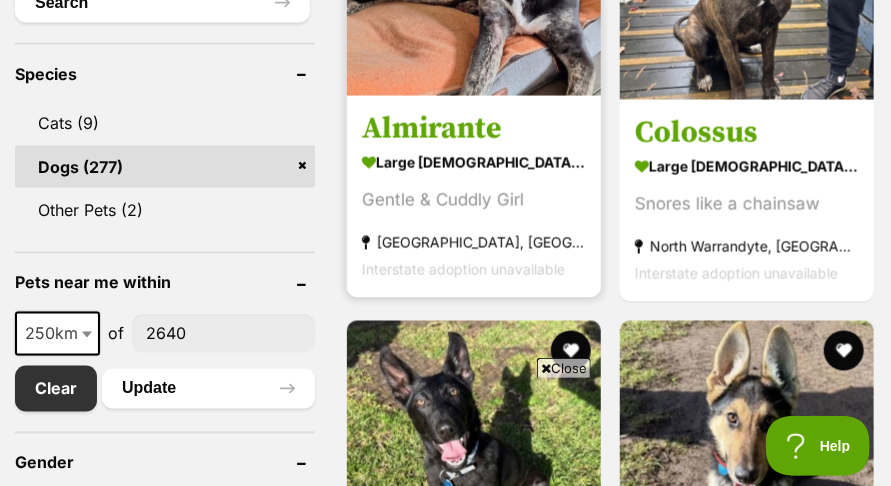 click at bounding box center [474, -31] 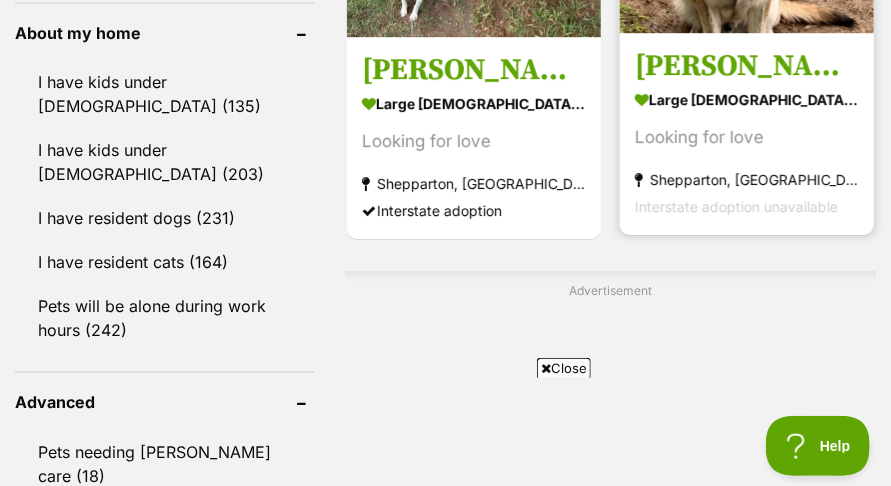 scroll, scrollTop: 0, scrollLeft: 0, axis: both 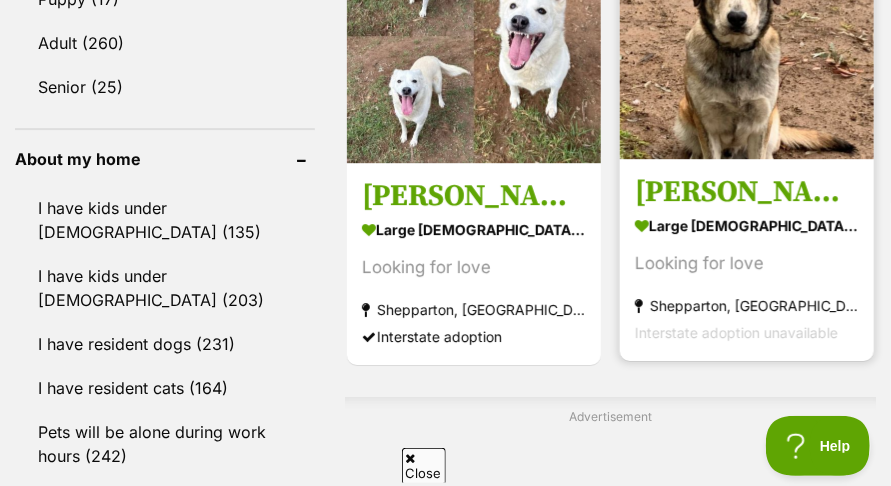 click at bounding box center [844, -65] 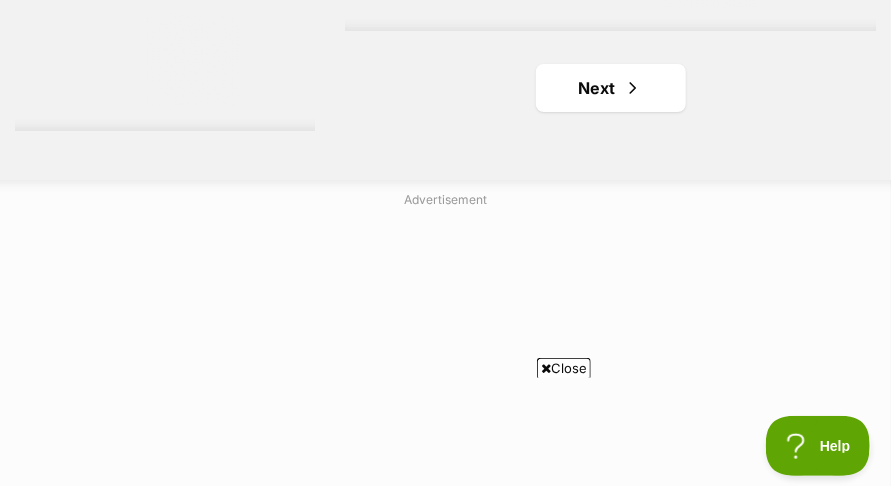 scroll, scrollTop: 6904, scrollLeft: 0, axis: vertical 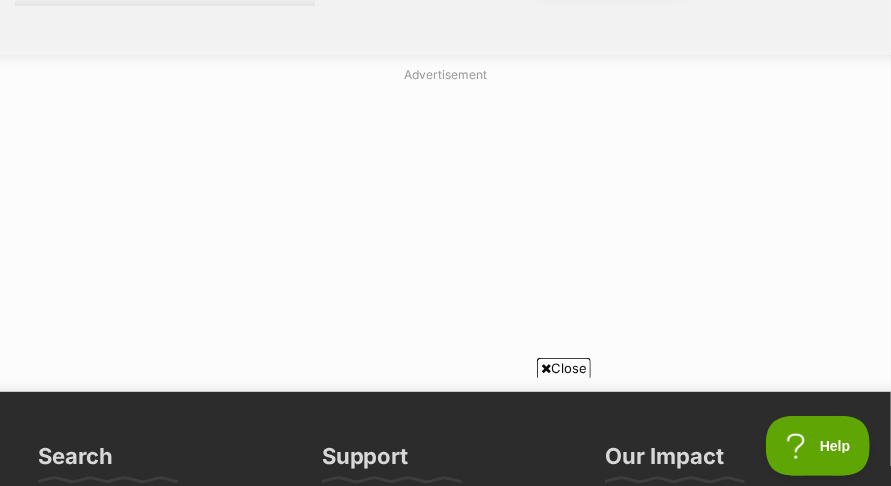 click on "Next" at bounding box center (611, -37) 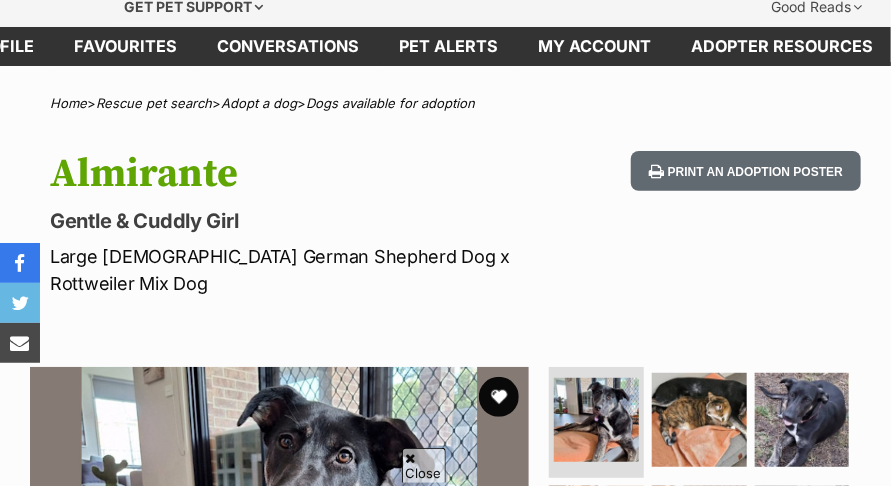 scroll, scrollTop: 253, scrollLeft: 0, axis: vertical 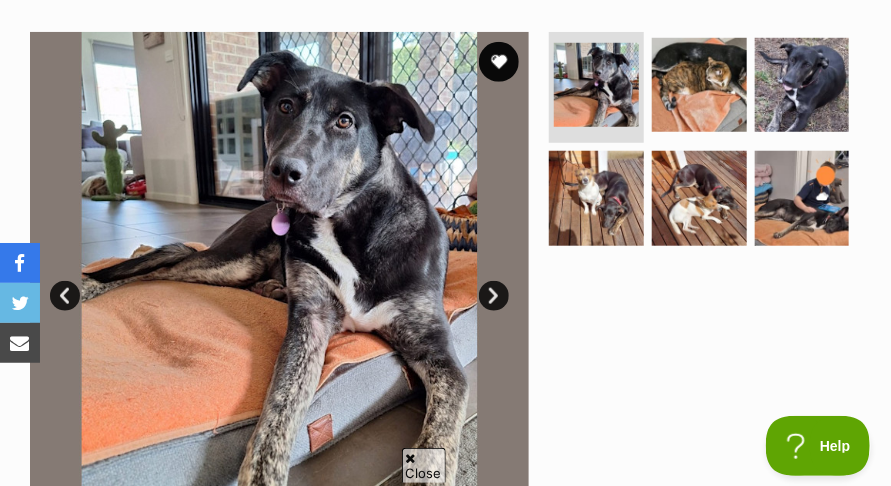 click on "Next" at bounding box center [494, 296] 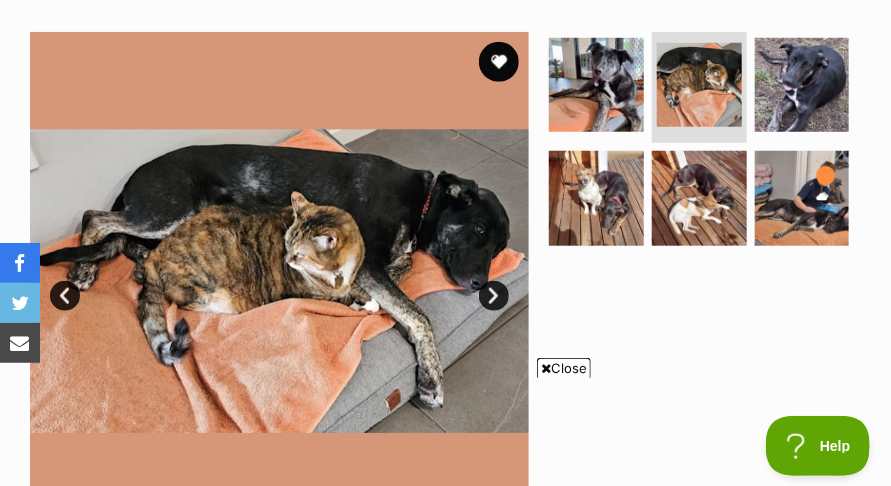 scroll, scrollTop: 0, scrollLeft: 0, axis: both 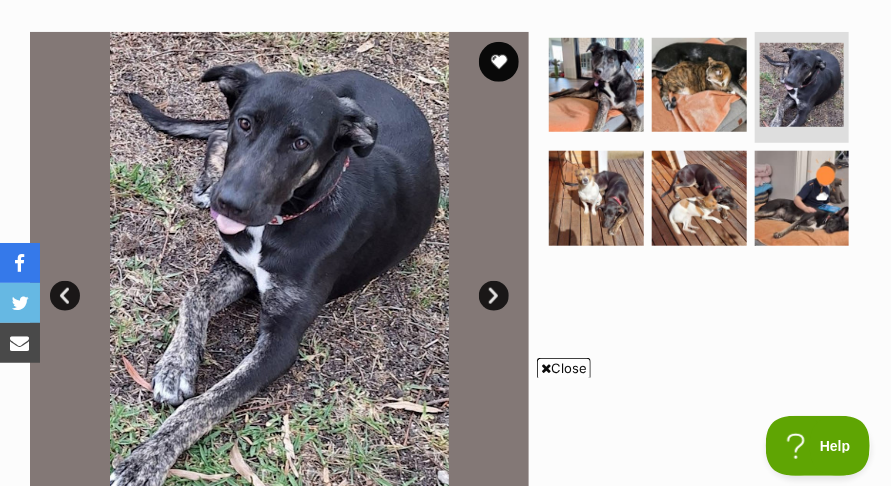 click on "Next" at bounding box center (494, 296) 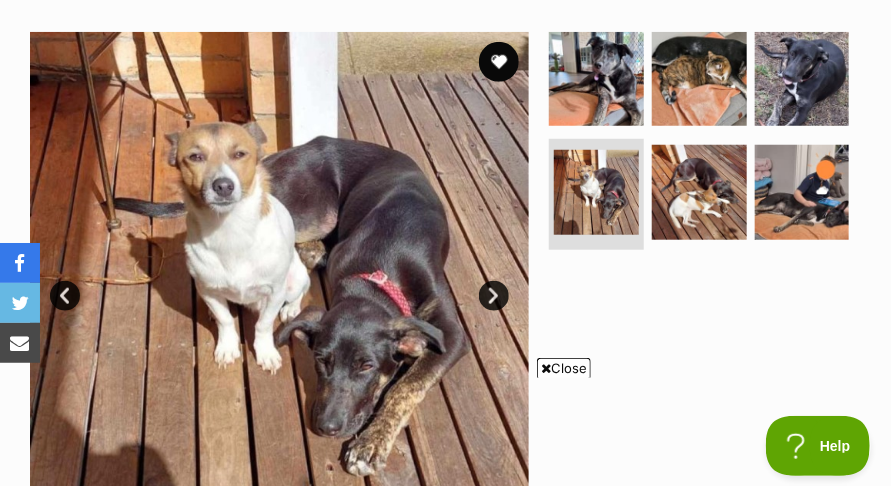 click on "Next" at bounding box center (494, 296) 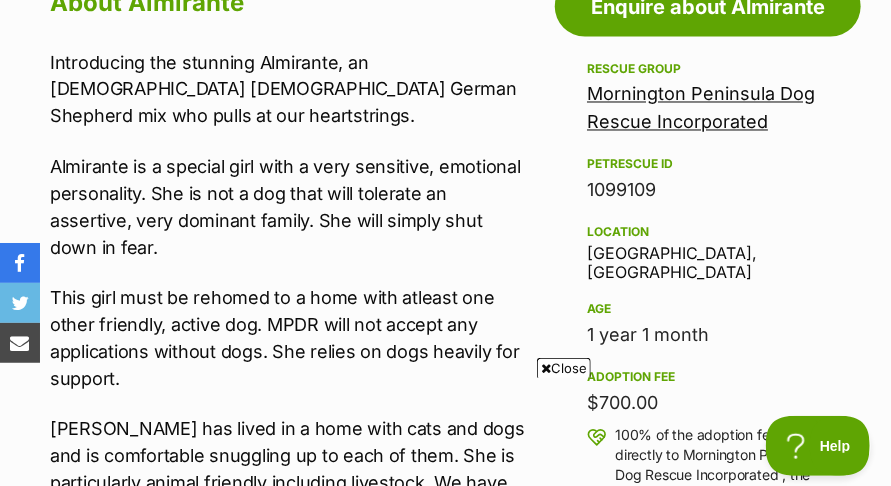 scroll, scrollTop: 1065, scrollLeft: 0, axis: vertical 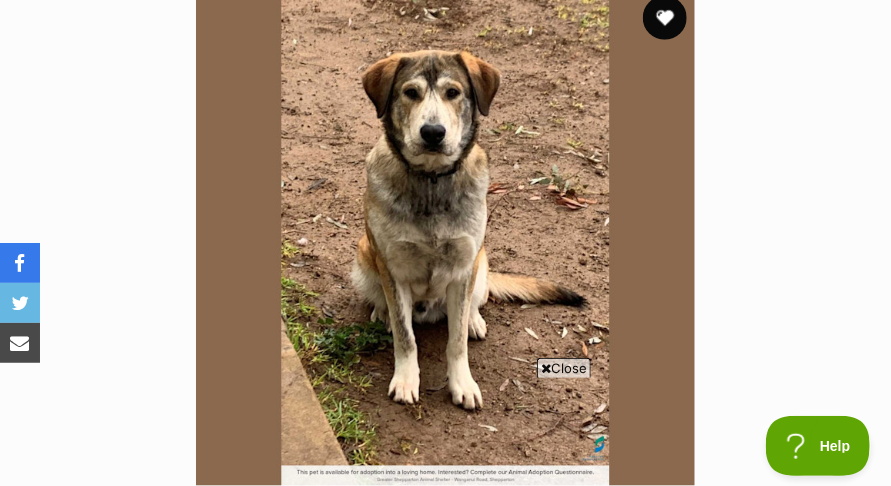 click at bounding box center [665, 18] 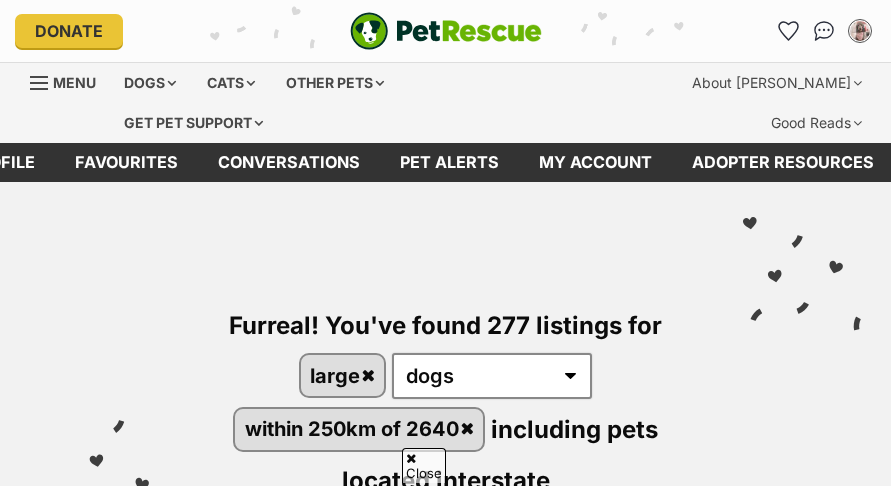 scroll, scrollTop: 1031, scrollLeft: 0, axis: vertical 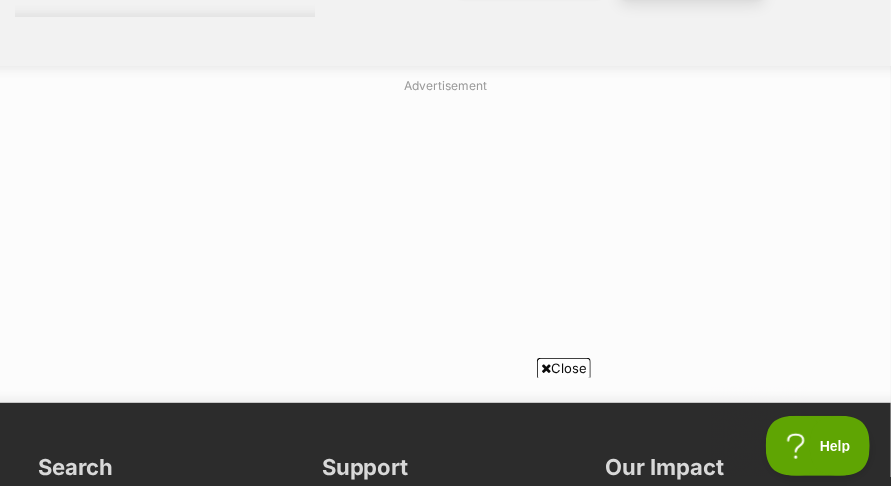 click on "Next" at bounding box center (692, -26) 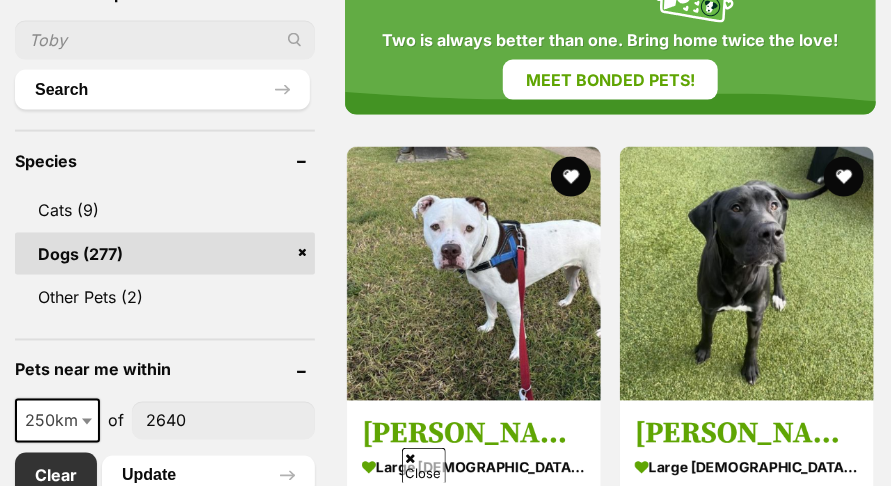 scroll, scrollTop: 1193, scrollLeft: 0, axis: vertical 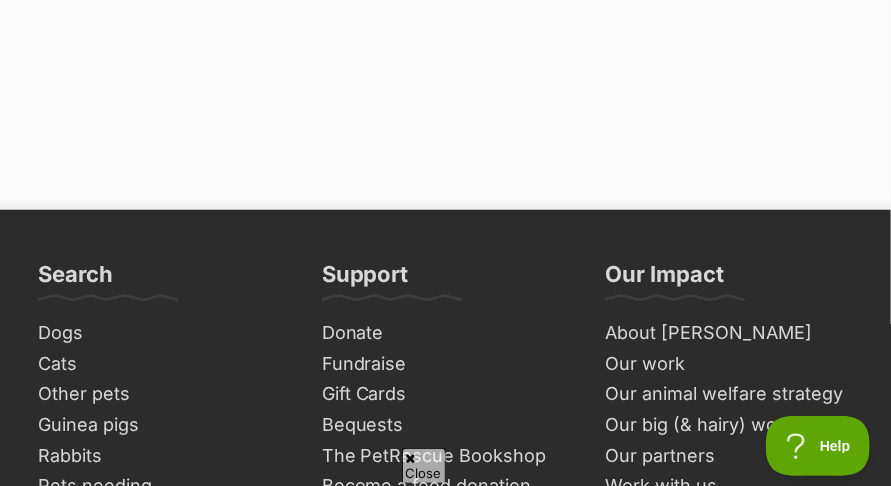 click on "Next" at bounding box center (692, -219) 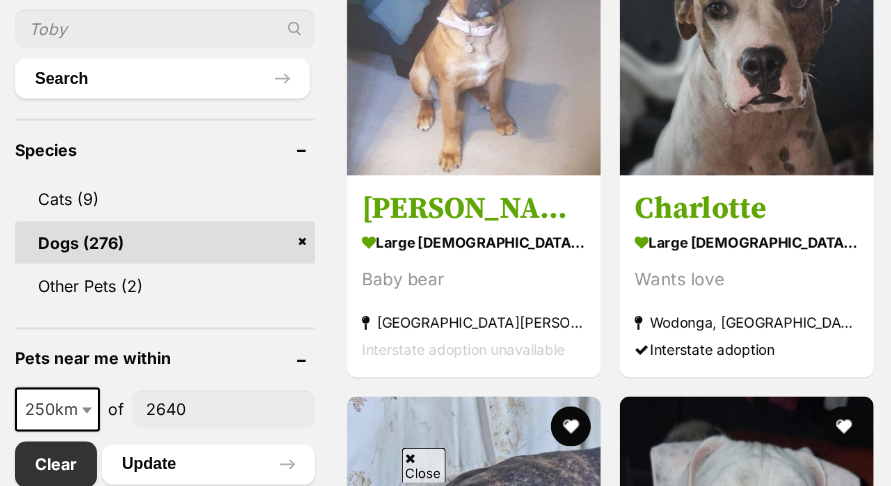 scroll, scrollTop: 0, scrollLeft: 0, axis: both 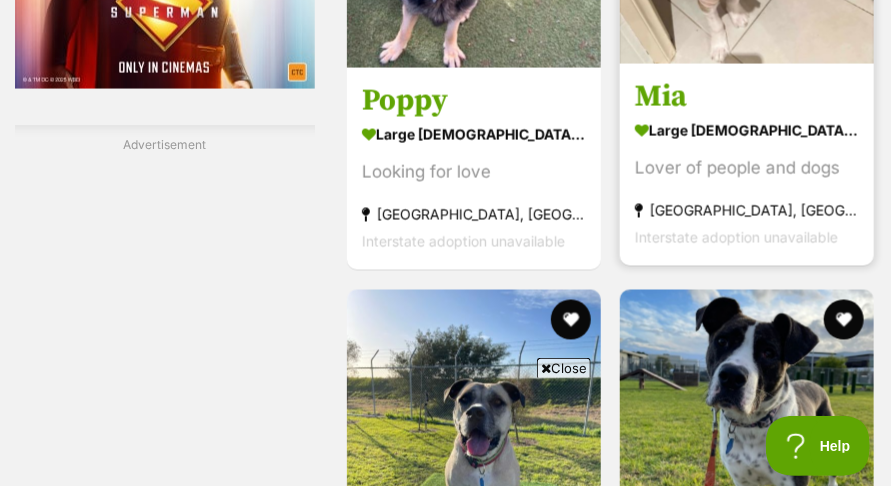 click at bounding box center [844, -160] 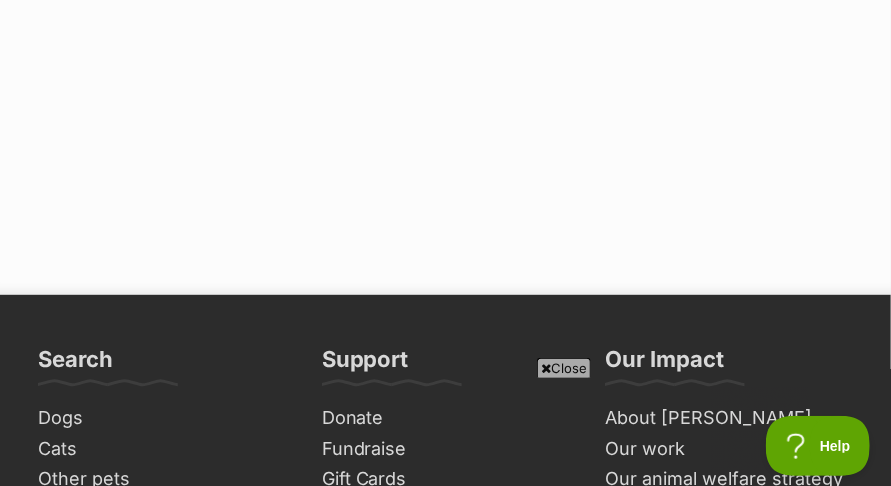 scroll, scrollTop: 7004, scrollLeft: 0, axis: vertical 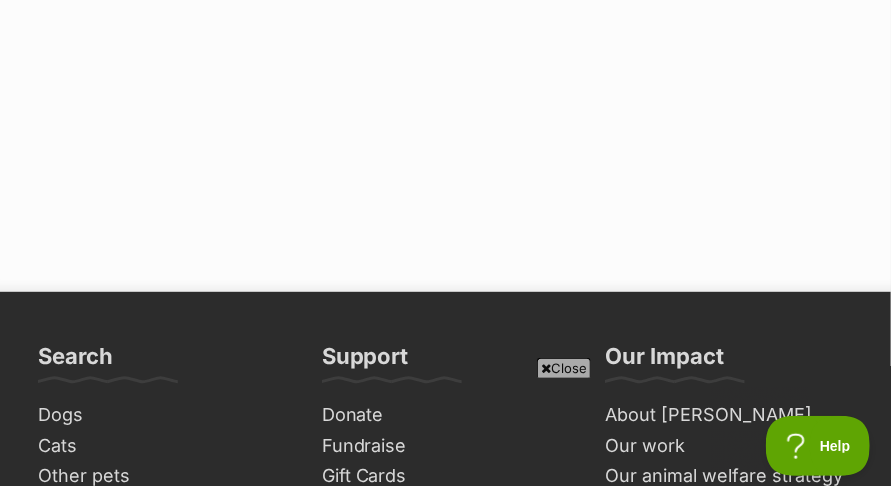 click at bounding box center (714, -137) 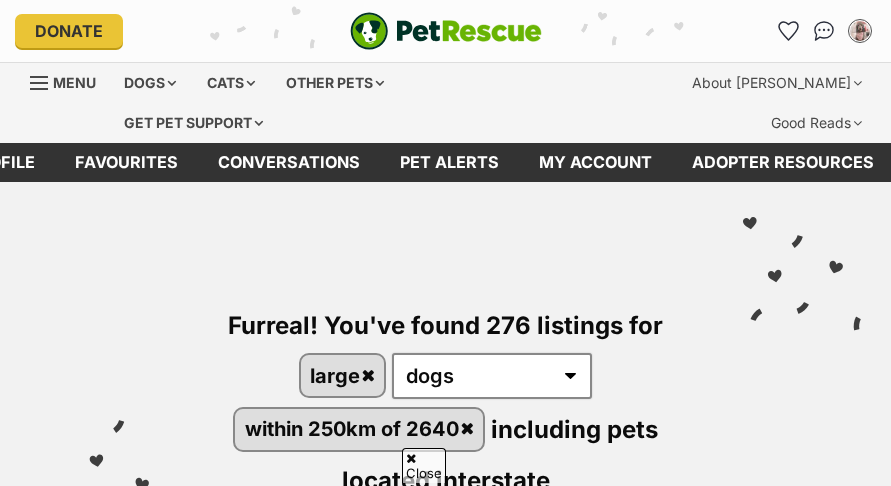 scroll, scrollTop: 490, scrollLeft: 0, axis: vertical 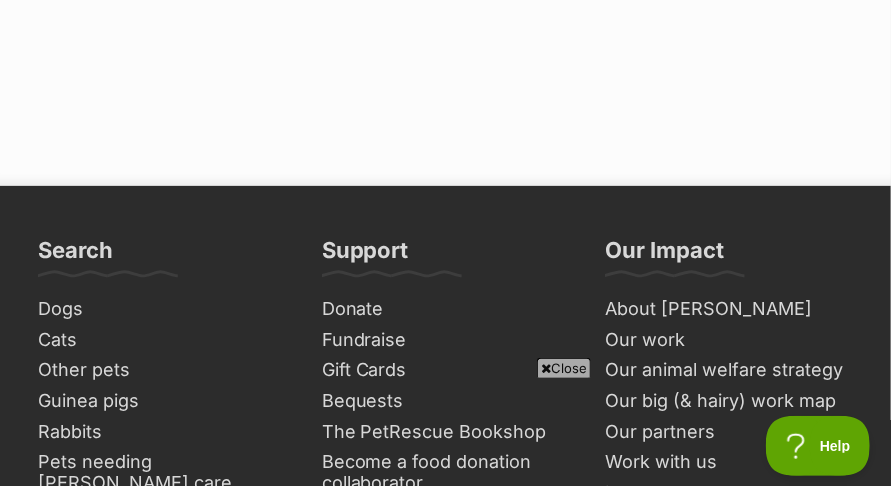 click on "Next" at bounding box center [692, -163] 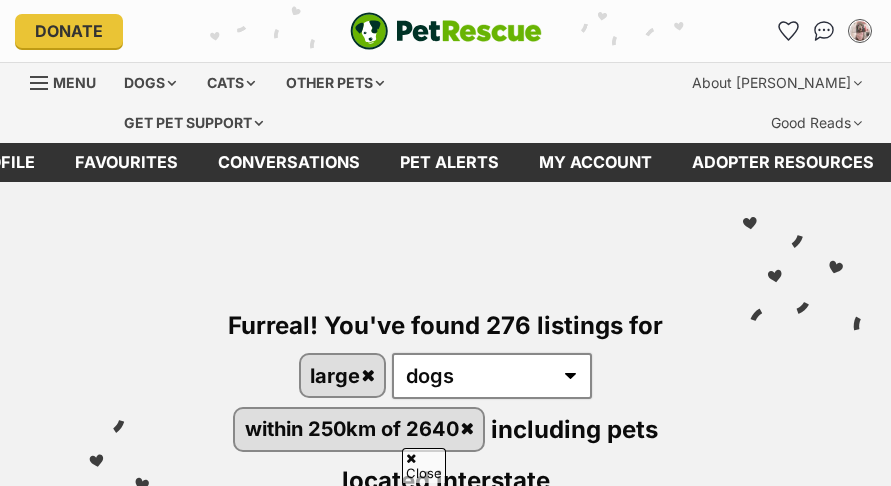 scroll, scrollTop: 1263, scrollLeft: 0, axis: vertical 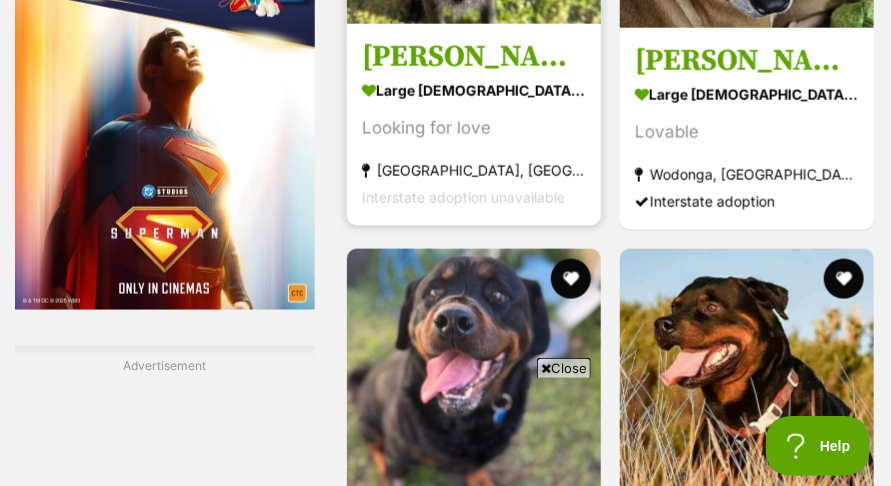 click at bounding box center [474, -103] 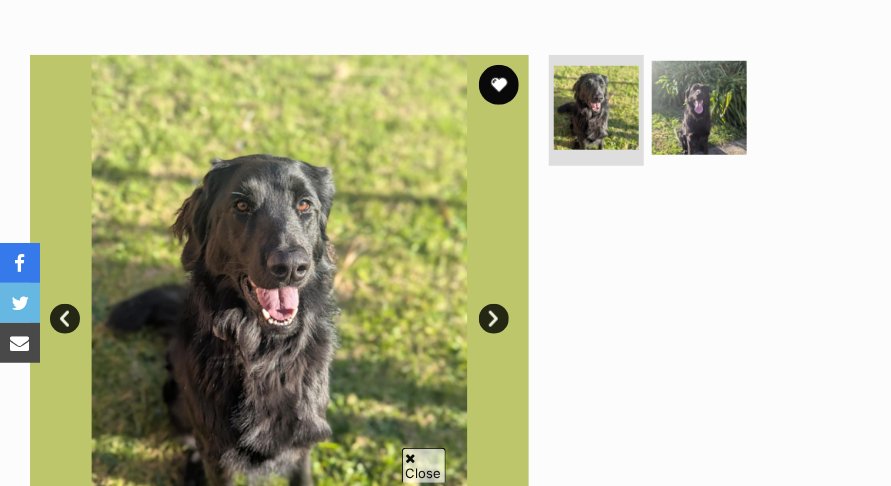 scroll, scrollTop: 428, scrollLeft: 0, axis: vertical 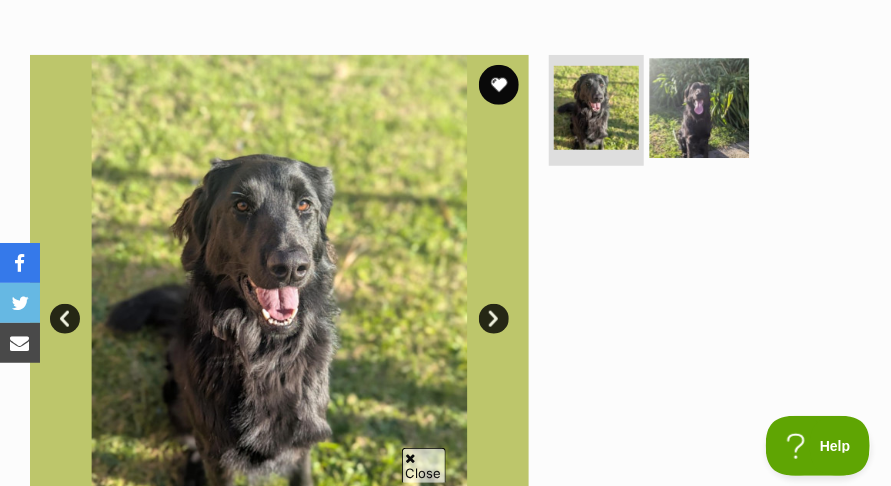 click at bounding box center [699, 107] 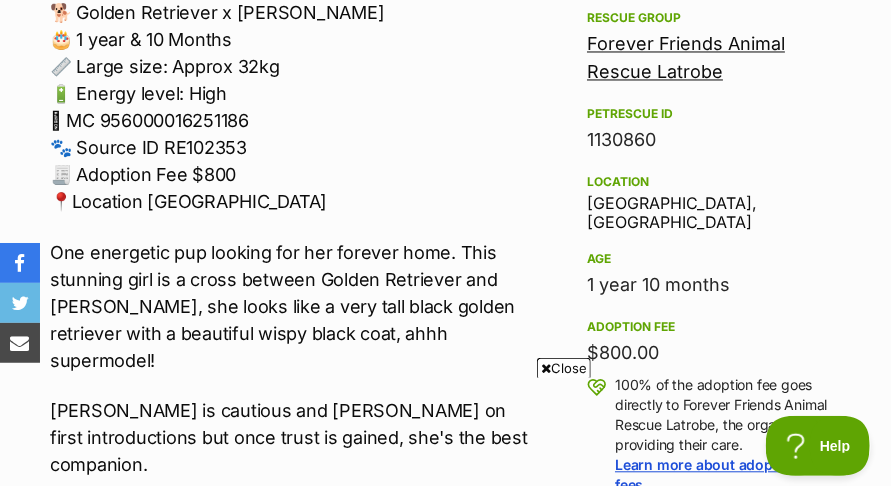 scroll, scrollTop: 0, scrollLeft: 0, axis: both 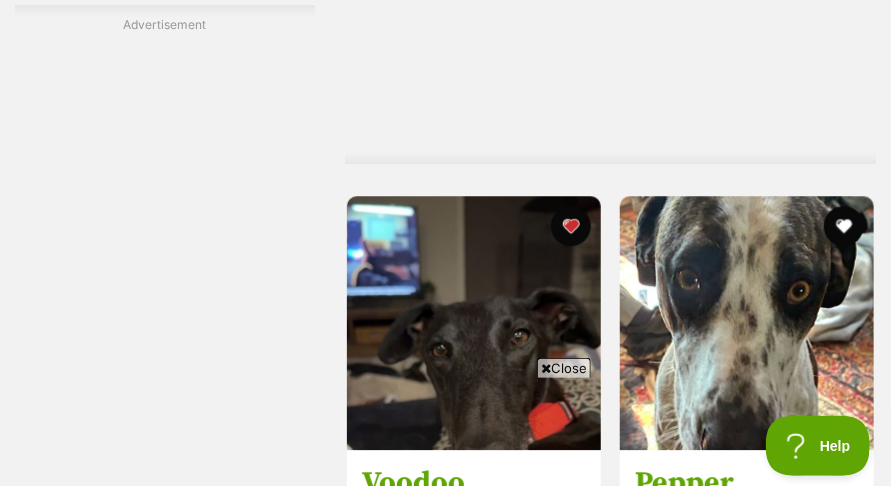 click at bounding box center [714, 696] 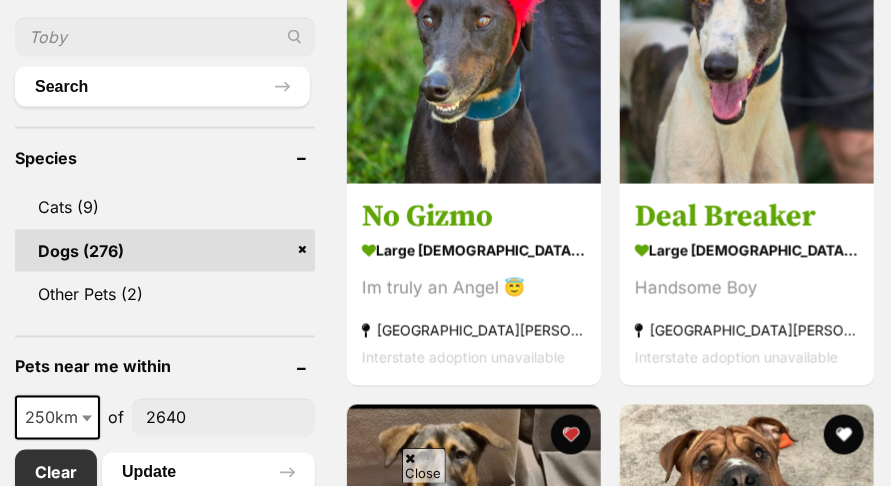 scroll, scrollTop: 861, scrollLeft: 0, axis: vertical 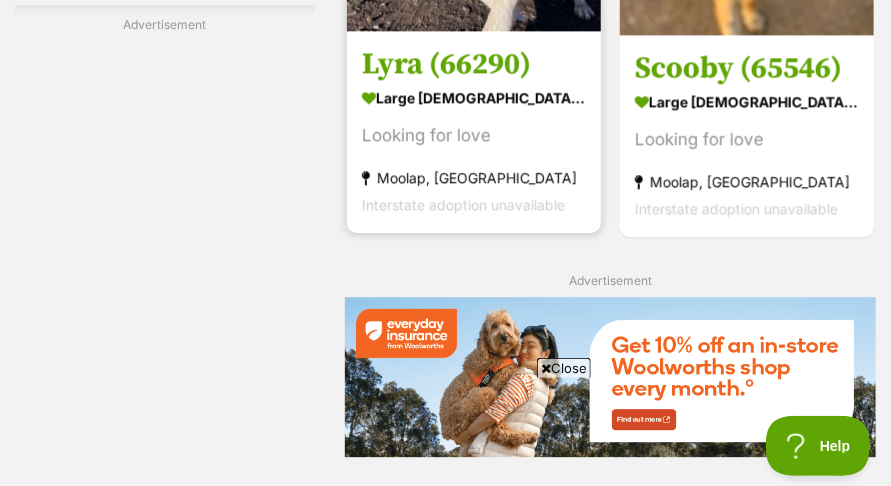 click at bounding box center (474, -96) 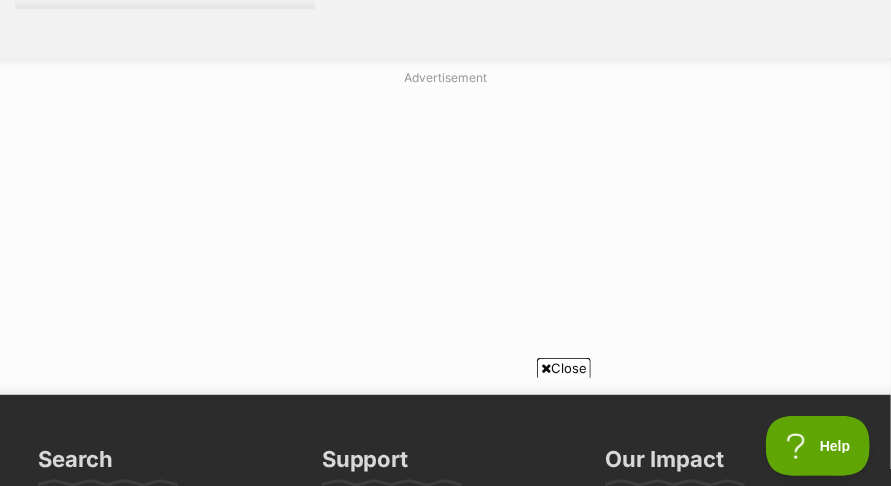 scroll, scrollTop: 6899, scrollLeft: 0, axis: vertical 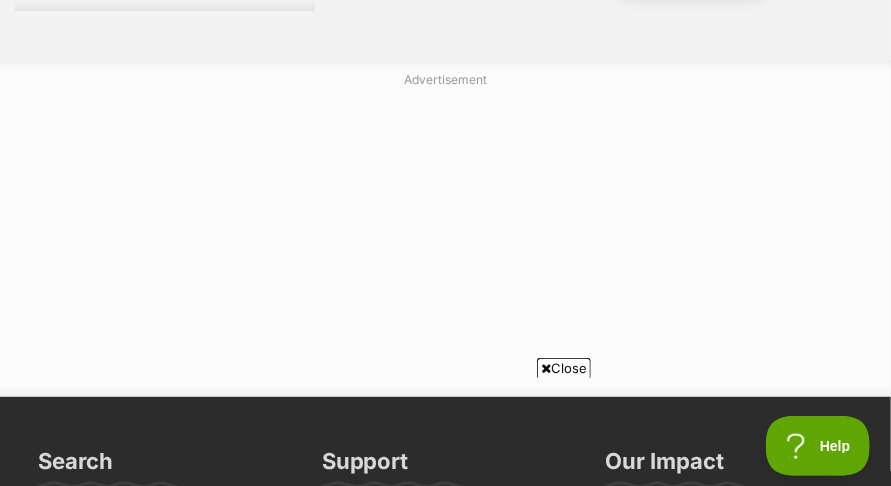 click at bounding box center (714, -32) 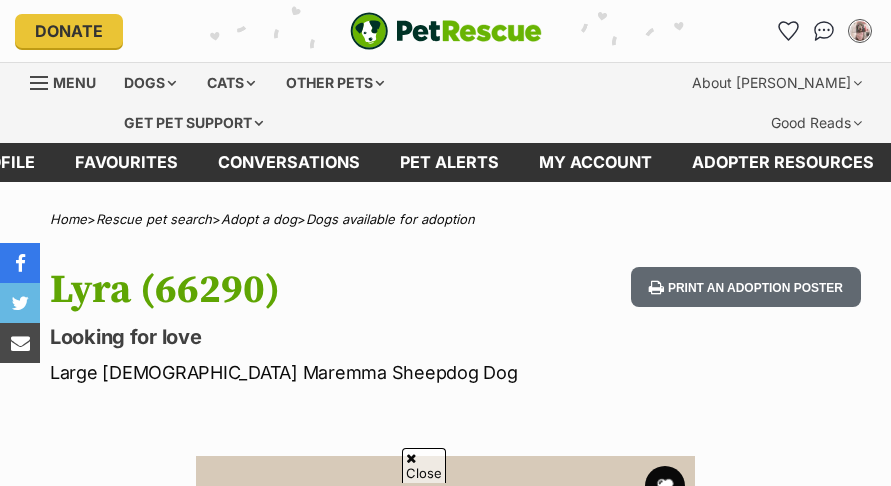 scroll, scrollTop: 435, scrollLeft: 0, axis: vertical 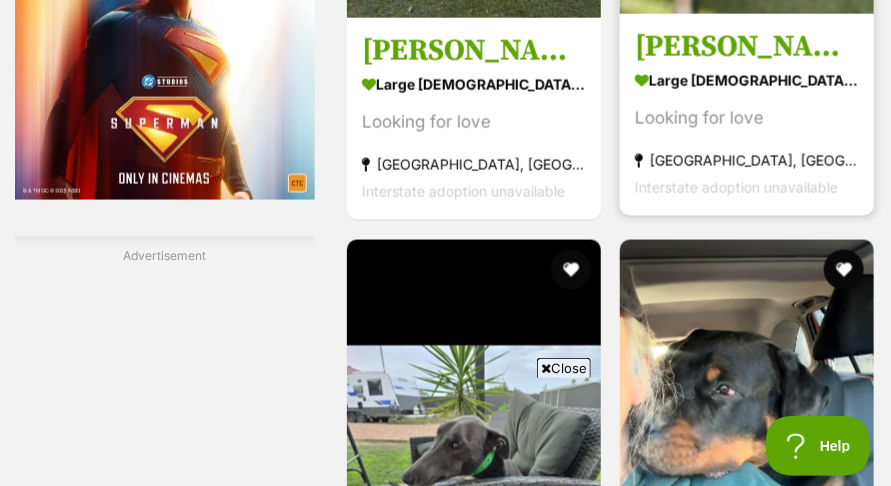 click at bounding box center [747, -113] 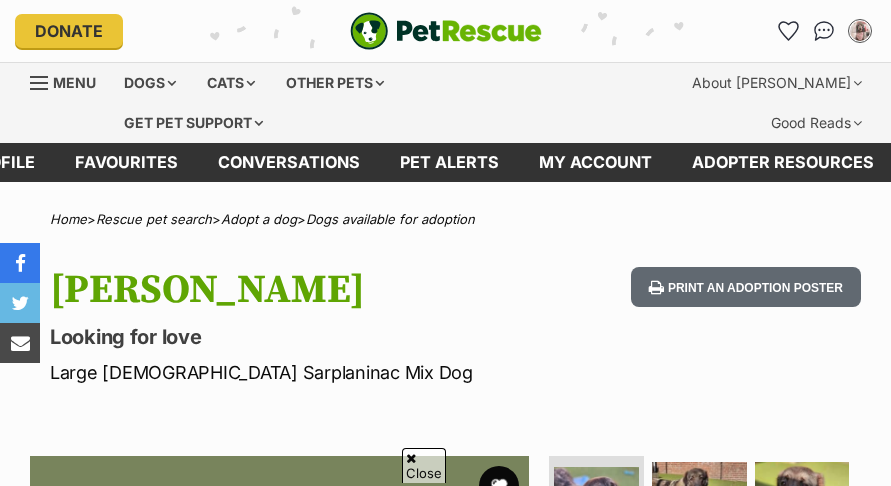 scroll, scrollTop: 333, scrollLeft: 0, axis: vertical 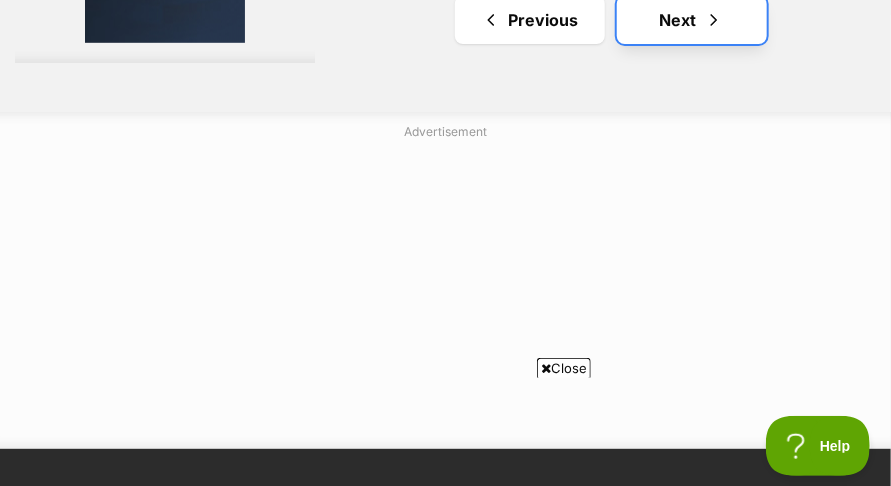 click at bounding box center (714, 20) 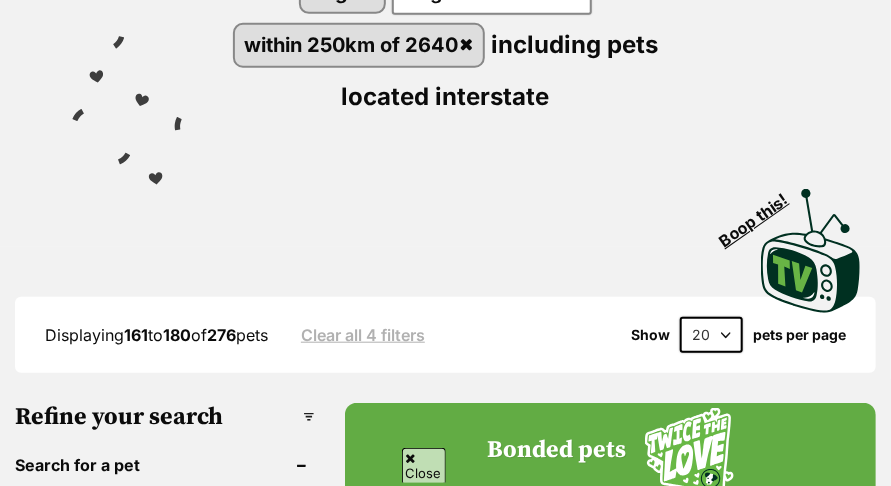 scroll, scrollTop: 731, scrollLeft: 0, axis: vertical 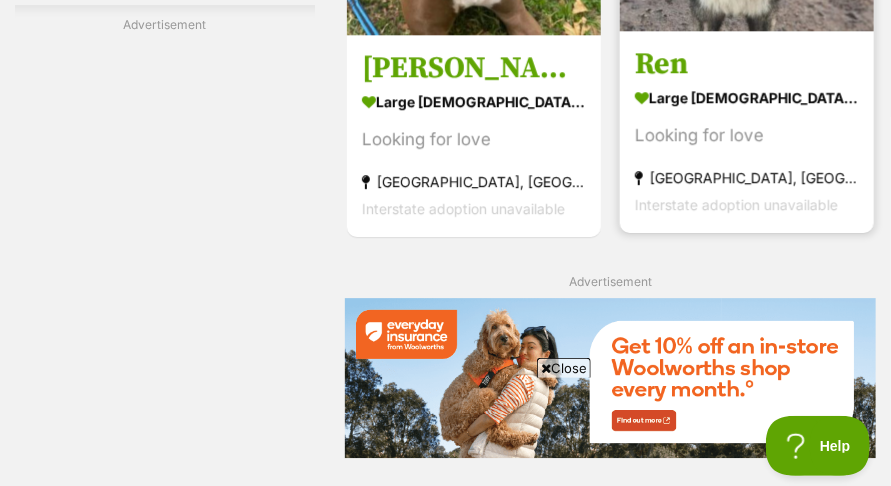 click at bounding box center (747, -96) 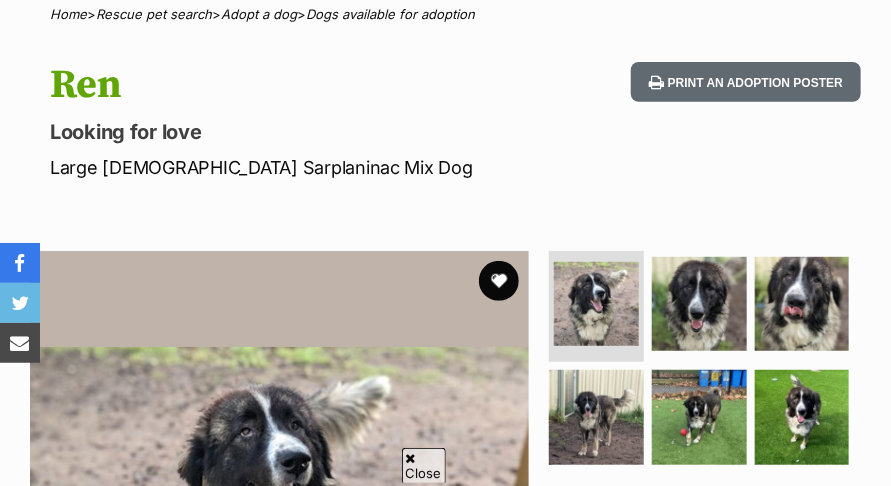 scroll, scrollTop: 205, scrollLeft: 0, axis: vertical 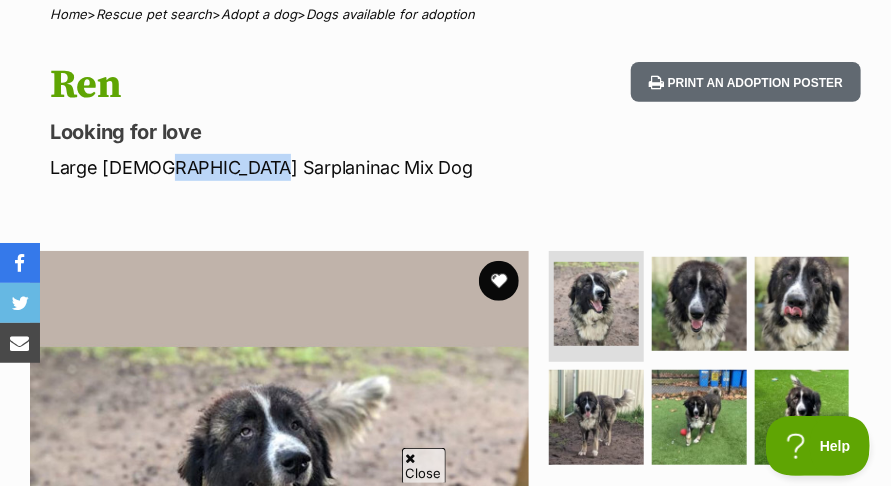 drag, startPoint x: 146, startPoint y: 198, endPoint x: 241, endPoint y: 192, distance: 95.189285 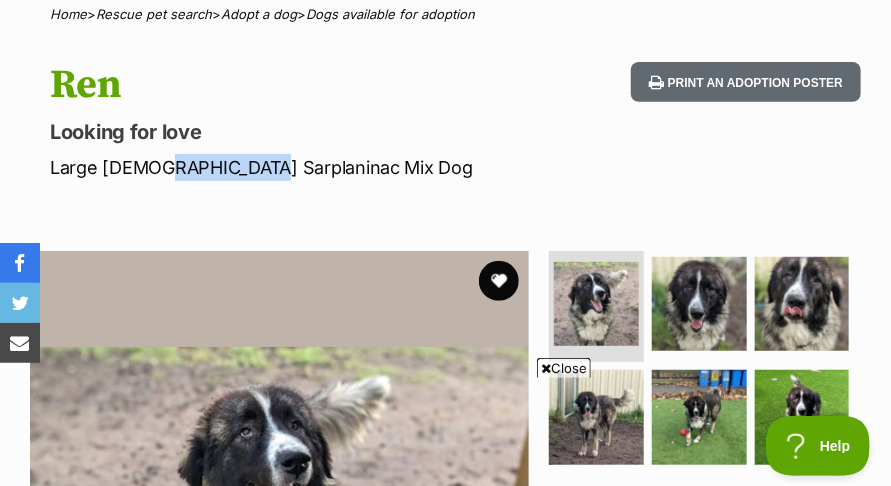 copy on "Sarplaninac" 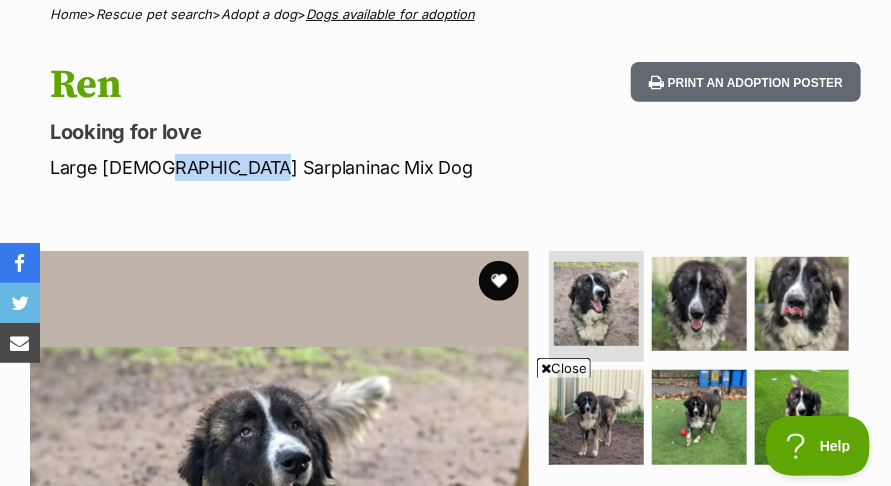 scroll, scrollTop: 0, scrollLeft: 0, axis: both 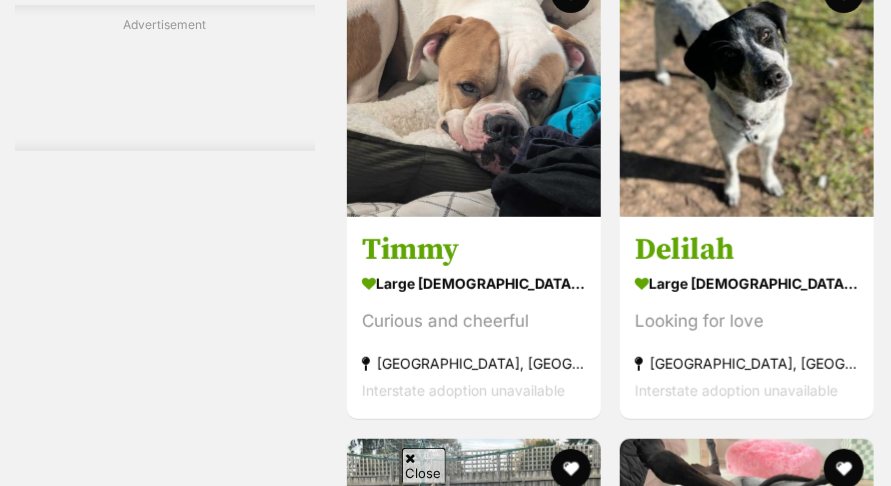 click on "Next" at bounding box center [692, 1606] 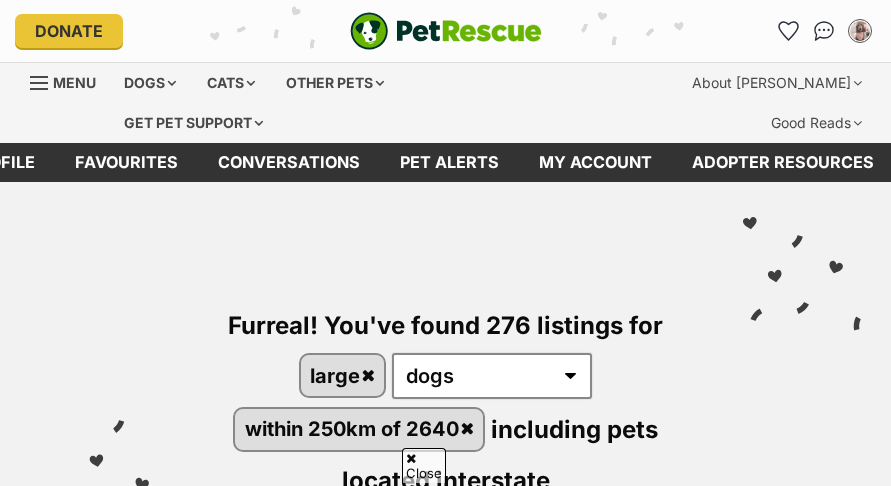 scroll, scrollTop: 840, scrollLeft: 0, axis: vertical 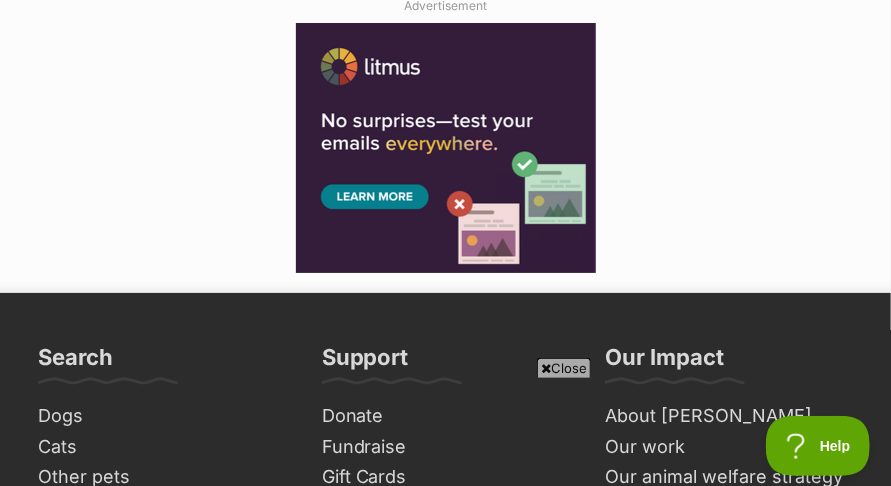click at bounding box center (714, -106) 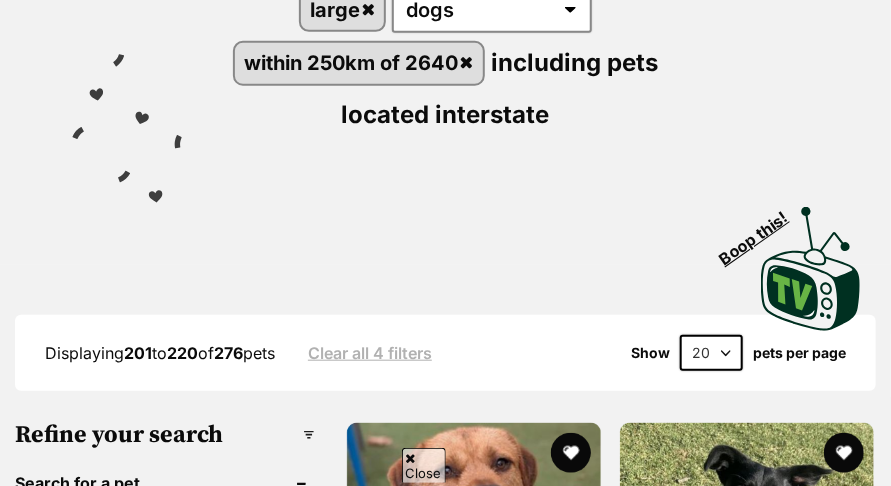 scroll, scrollTop: 0, scrollLeft: 0, axis: both 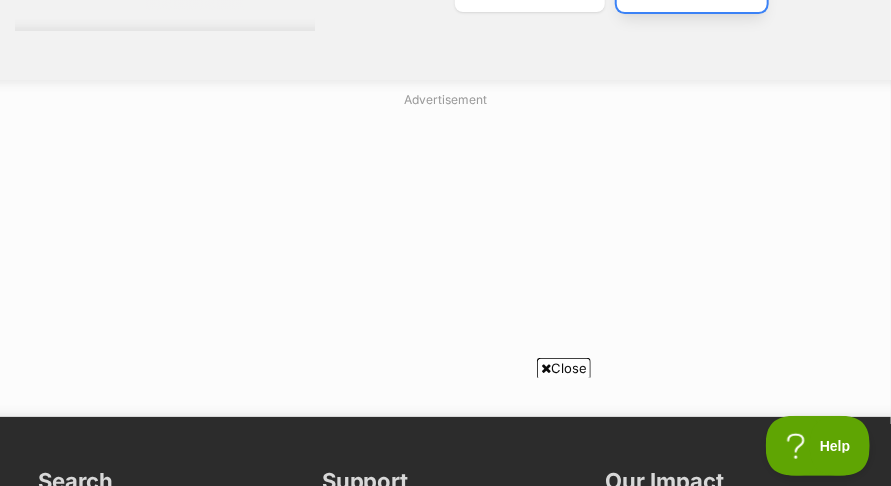 click on "Next" at bounding box center (692, -12) 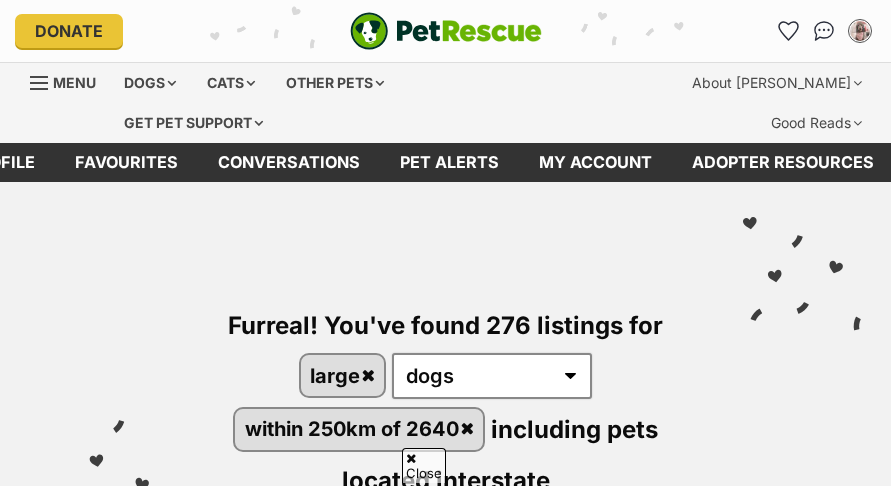 scroll, scrollTop: 318, scrollLeft: 0, axis: vertical 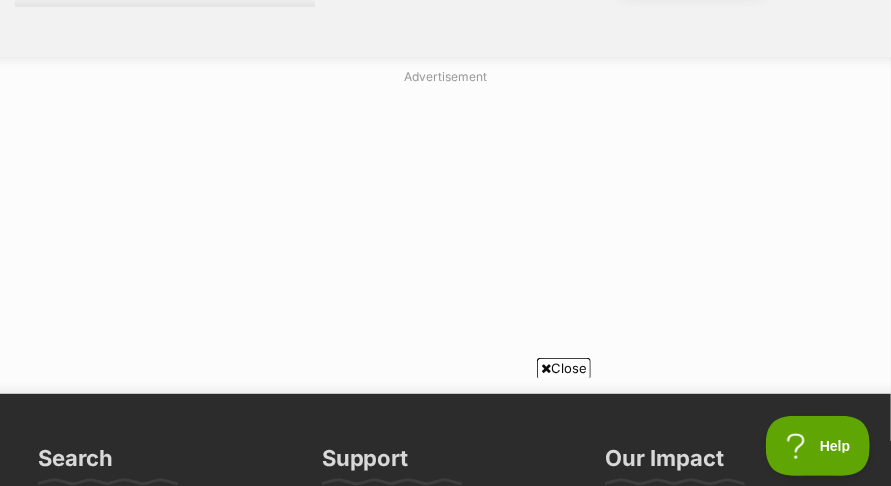 click at bounding box center (714, -35) 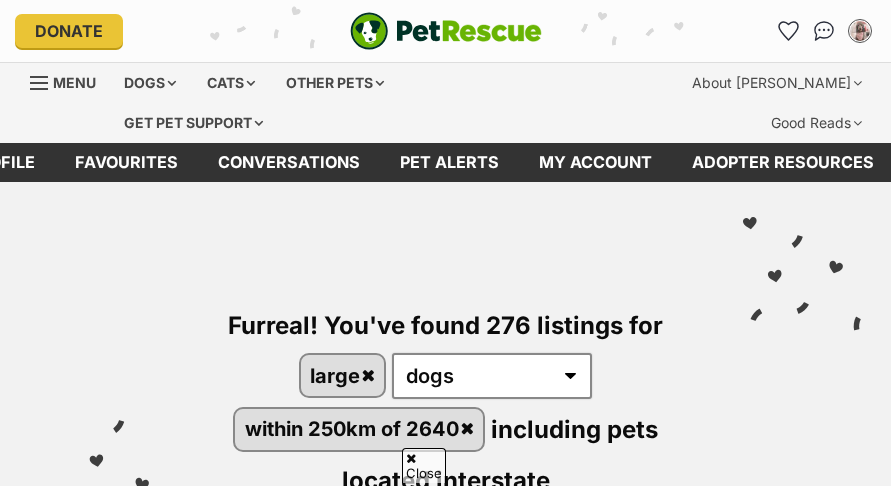 scroll, scrollTop: 756, scrollLeft: 0, axis: vertical 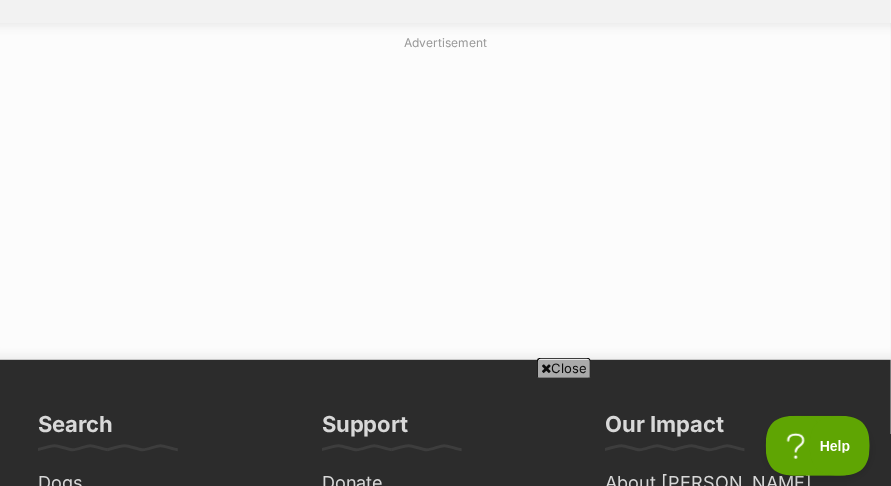 click on "Next" at bounding box center (692, -69) 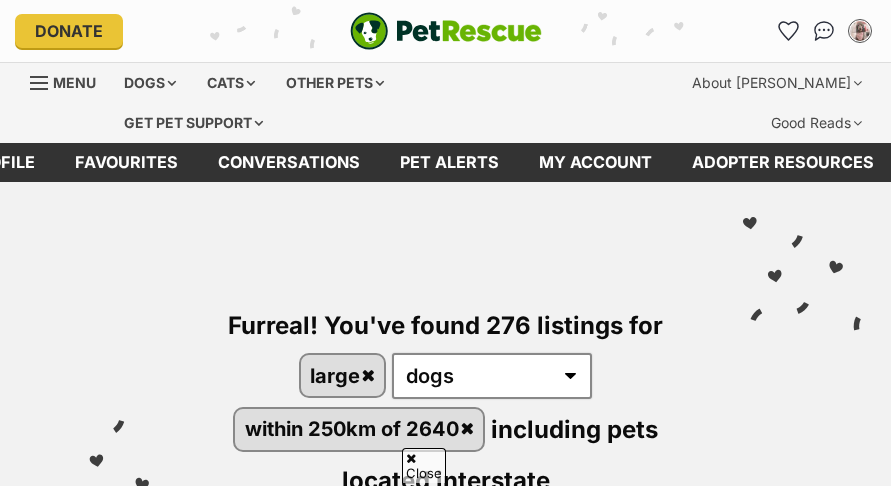 scroll, scrollTop: 912, scrollLeft: 0, axis: vertical 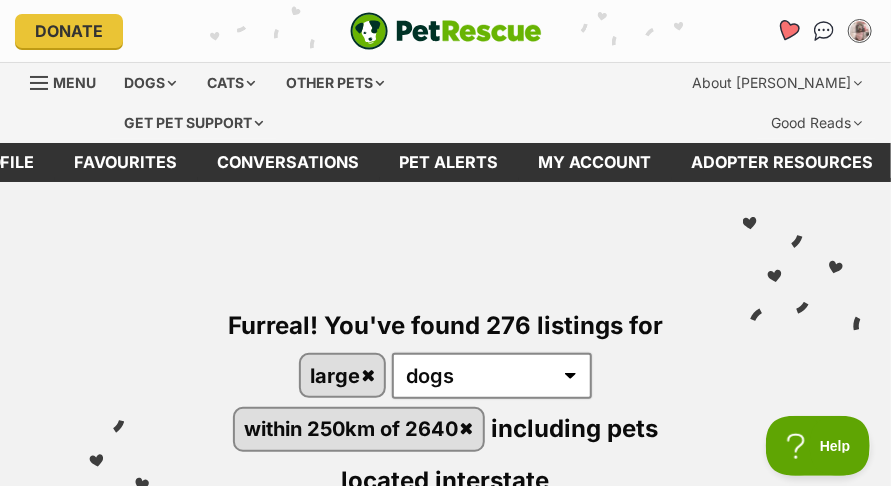 click 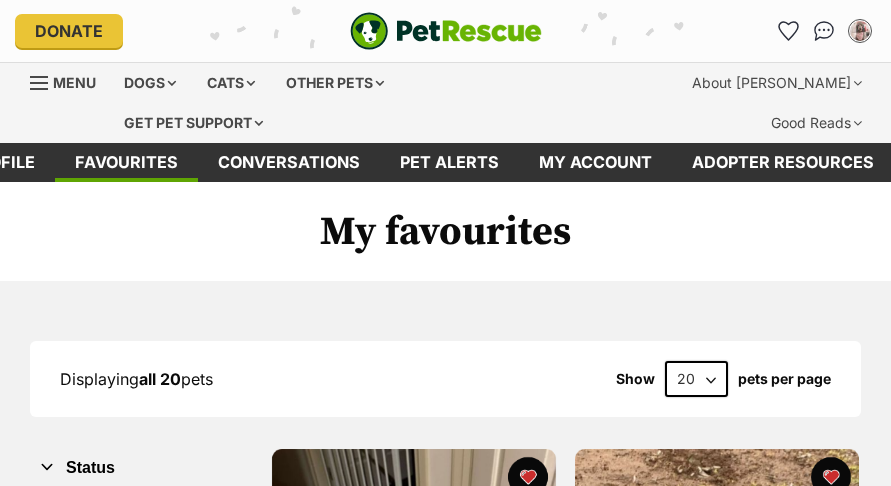 scroll, scrollTop: 0, scrollLeft: 0, axis: both 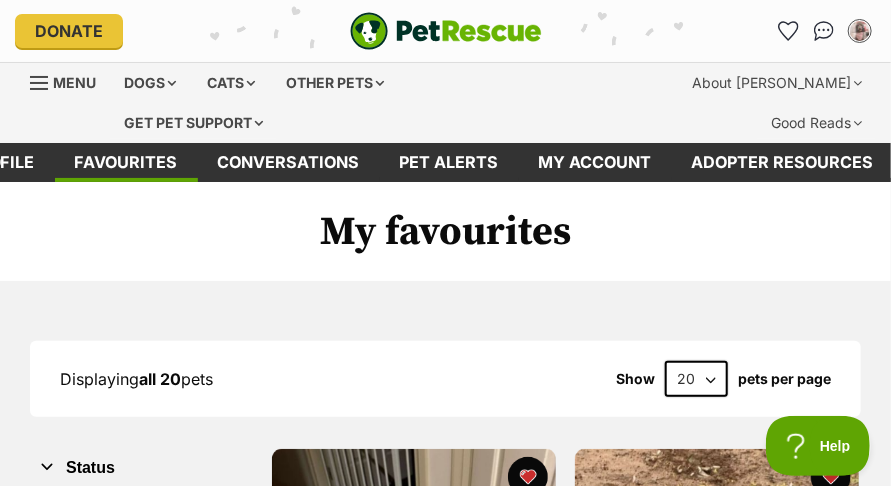click on "My favourites" at bounding box center [445, 232] 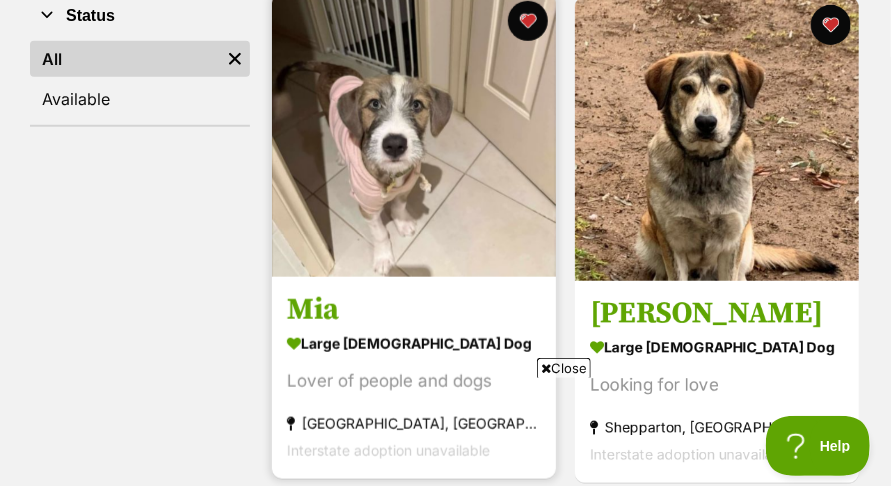 scroll, scrollTop: 453, scrollLeft: 0, axis: vertical 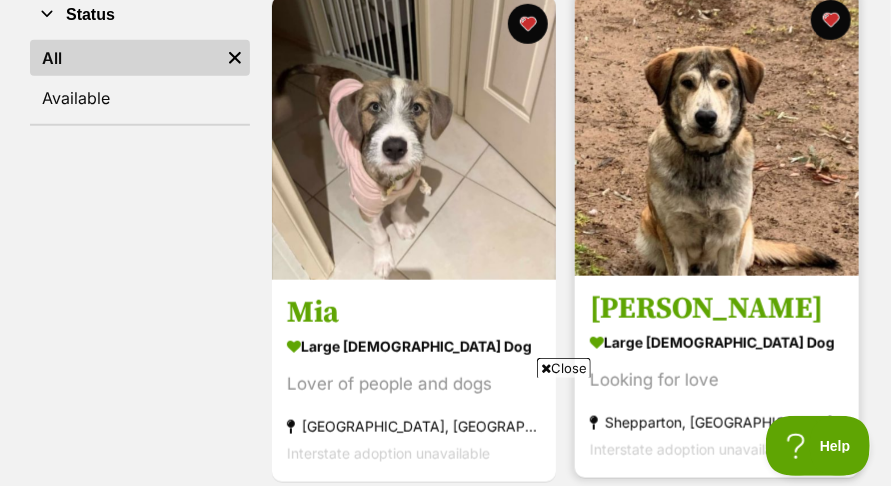 click at bounding box center (717, 134) 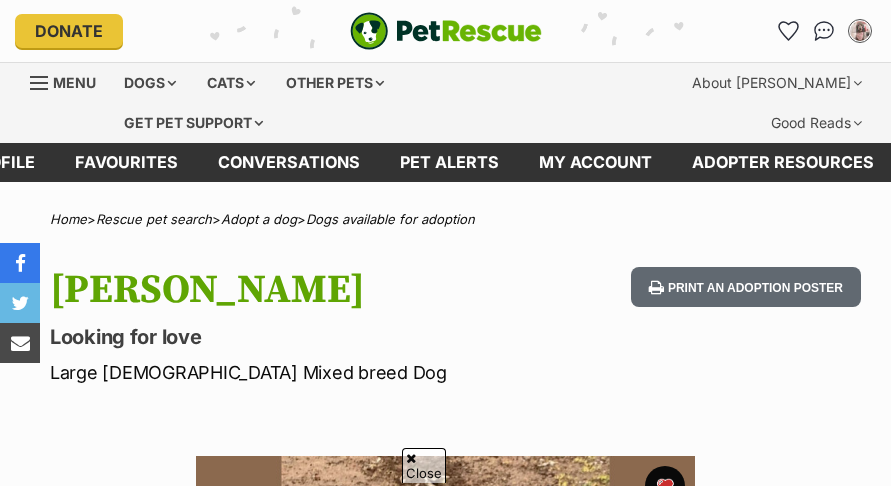 scroll, scrollTop: 451, scrollLeft: 0, axis: vertical 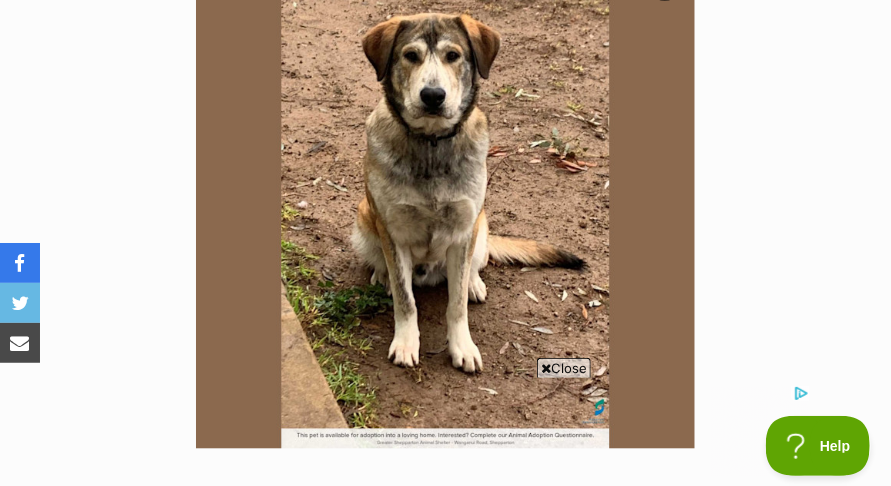 click on "Close" at bounding box center [564, 368] 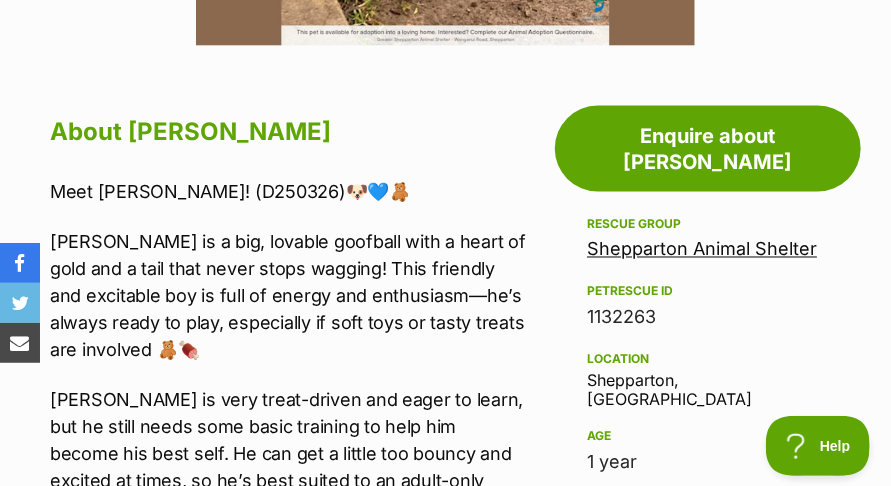 scroll, scrollTop: 973, scrollLeft: 0, axis: vertical 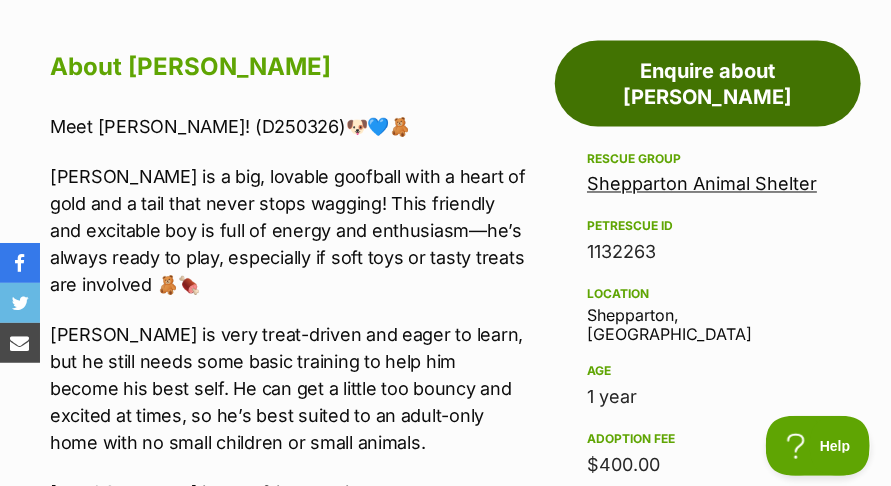 click on "Enquire about [PERSON_NAME]" at bounding box center [708, 84] 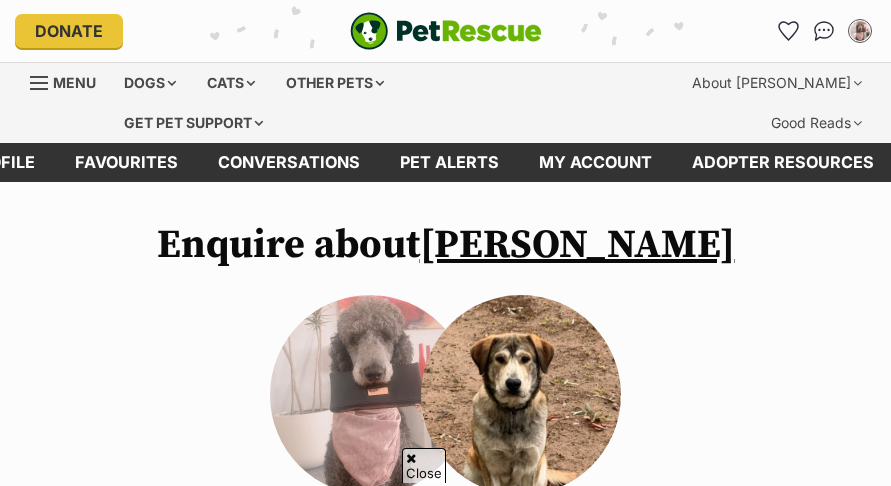 scroll, scrollTop: 211, scrollLeft: 0, axis: vertical 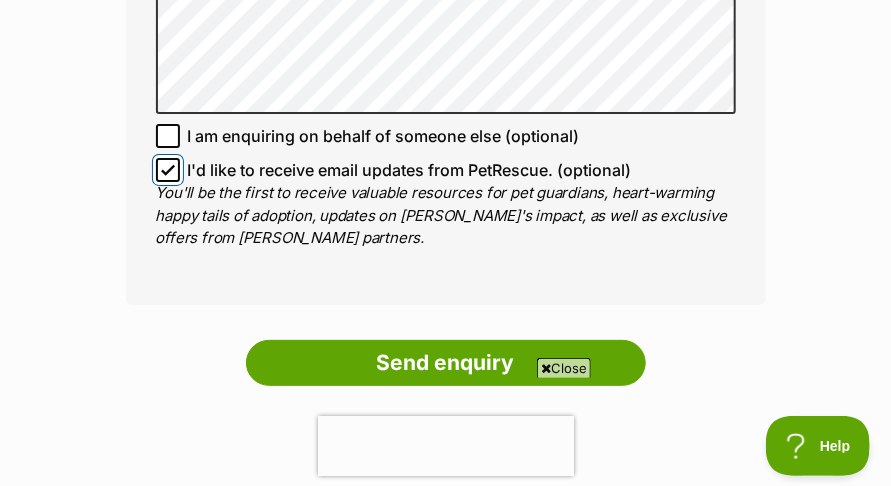 click on "I'd like to receive email updates from PetRescue. (optional)" at bounding box center [168, 170] 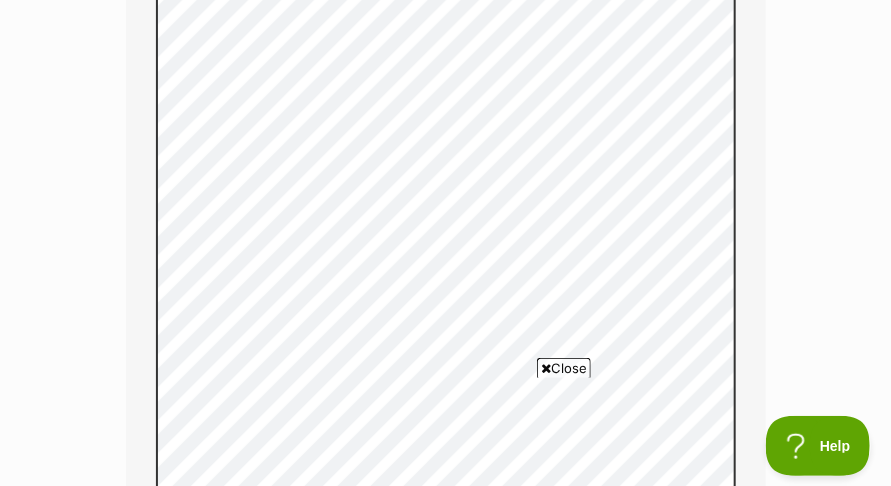 scroll, scrollTop: 1557, scrollLeft: 0, axis: vertical 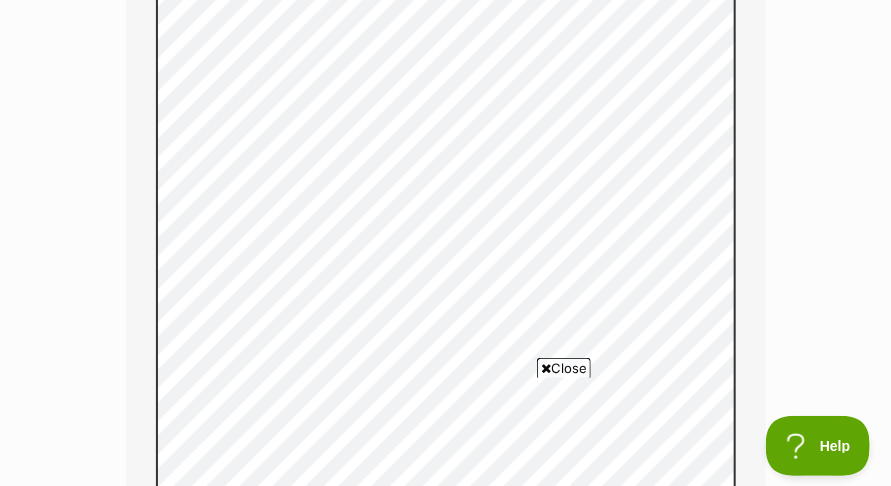 click on "Full name [PERSON_NAME]
Email
We require this to be able to send you communications regarding your pet enquiry.
[EMAIL_ADDRESS][DOMAIN_NAME]
Phone number [GEOGRAPHIC_DATA] +1 [GEOGRAPHIC_DATA] +44 [GEOGRAPHIC_DATA] (‫[GEOGRAPHIC_DATA]‬‎) +93 [GEOGRAPHIC_DATA] ([GEOGRAPHIC_DATA]) +355 [GEOGRAPHIC_DATA] (‫[GEOGRAPHIC_DATA]‬‎) +213 [US_STATE] +1684 [GEOGRAPHIC_DATA] +376 [GEOGRAPHIC_DATA] +244 [GEOGRAPHIC_DATA] +1264 [GEOGRAPHIC_DATA] +1268 [GEOGRAPHIC_DATA] +54 [GEOGRAPHIC_DATA] ([GEOGRAPHIC_DATA]) +374 [GEOGRAPHIC_DATA] +297 [GEOGRAPHIC_DATA] +61 [GEOGRAPHIC_DATA] ([GEOGRAPHIC_DATA]) +43 [GEOGRAPHIC_DATA] ([GEOGRAPHIC_DATA]) +994 [GEOGRAPHIC_DATA] +1242 [GEOGRAPHIC_DATA] (‫[GEOGRAPHIC_DATA]‬‎) +973 [GEOGRAPHIC_DATA] ([GEOGRAPHIC_DATA]) +880 [GEOGRAPHIC_DATA] +1246 [GEOGRAPHIC_DATA] ([GEOGRAPHIC_DATA]) +375 [GEOGRAPHIC_DATA] ([GEOGRAPHIC_DATA]) +32 [GEOGRAPHIC_DATA] +501 [GEOGRAPHIC_DATA] ([GEOGRAPHIC_DATA]) +229 [GEOGRAPHIC_DATA] +1441 [GEOGRAPHIC_DATA] (འབྲུག) +975 [GEOGRAPHIC_DATA] +591 [GEOGRAPHIC_DATA] ([GEOGRAPHIC_DATA]) +387 [GEOGRAPHIC_DATA] +267 [GEOGRAPHIC_DATA] ([GEOGRAPHIC_DATA]) +55 [GEOGRAPHIC_DATA] +246 [GEOGRAPHIC_DATA] +1284 [GEOGRAPHIC_DATA] +673 [GEOGRAPHIC_DATA] ([GEOGRAPHIC_DATA]) +359 [GEOGRAPHIC_DATA] +226 +257 +855 +1" at bounding box center (446, 55) 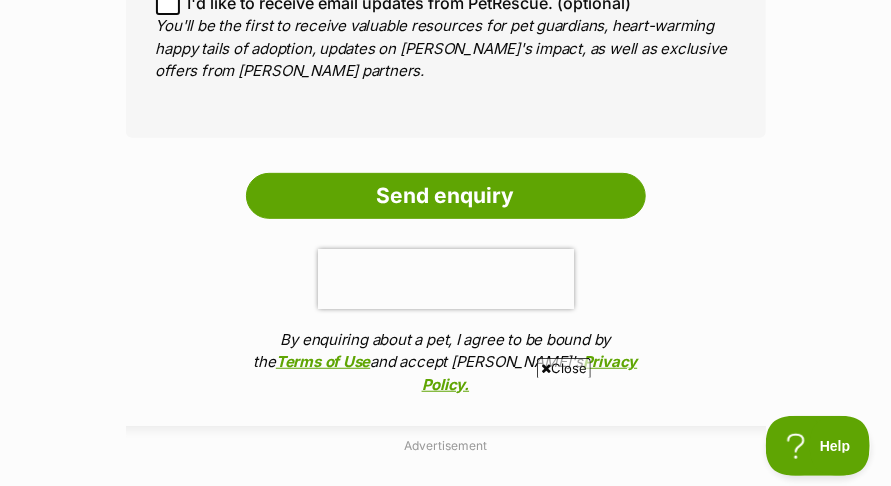scroll, scrollTop: 2500, scrollLeft: 0, axis: vertical 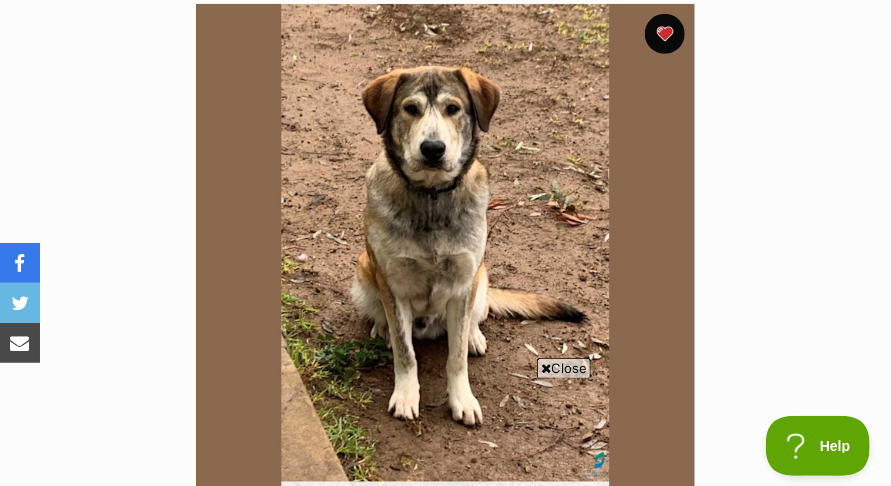 click on "Close" at bounding box center (564, 368) 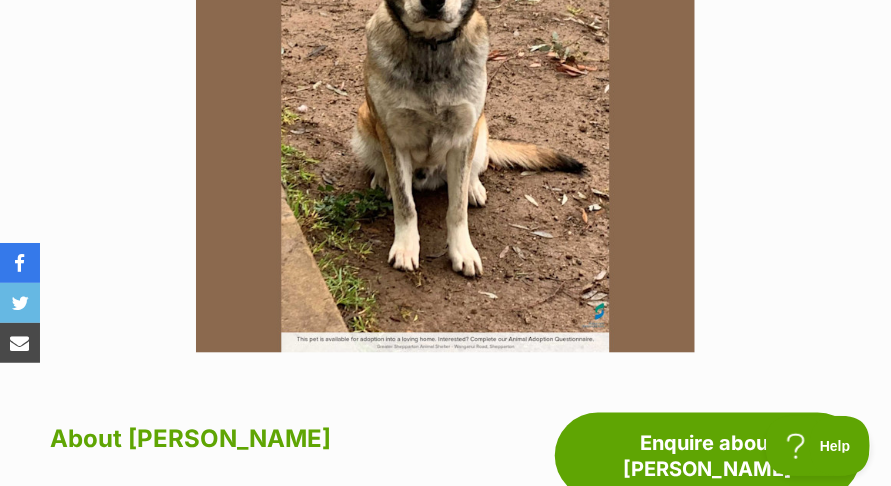 scroll, scrollTop: 602, scrollLeft: 0, axis: vertical 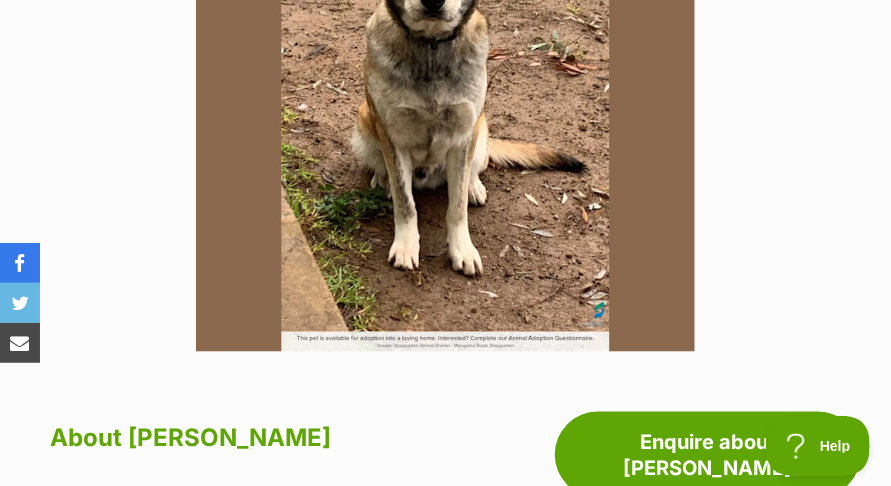 click at bounding box center (445, 103) 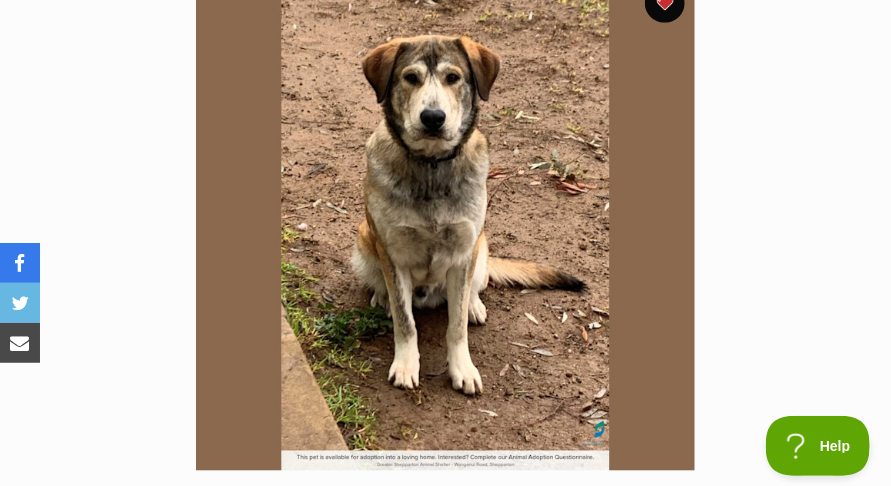 scroll, scrollTop: 484, scrollLeft: 0, axis: vertical 